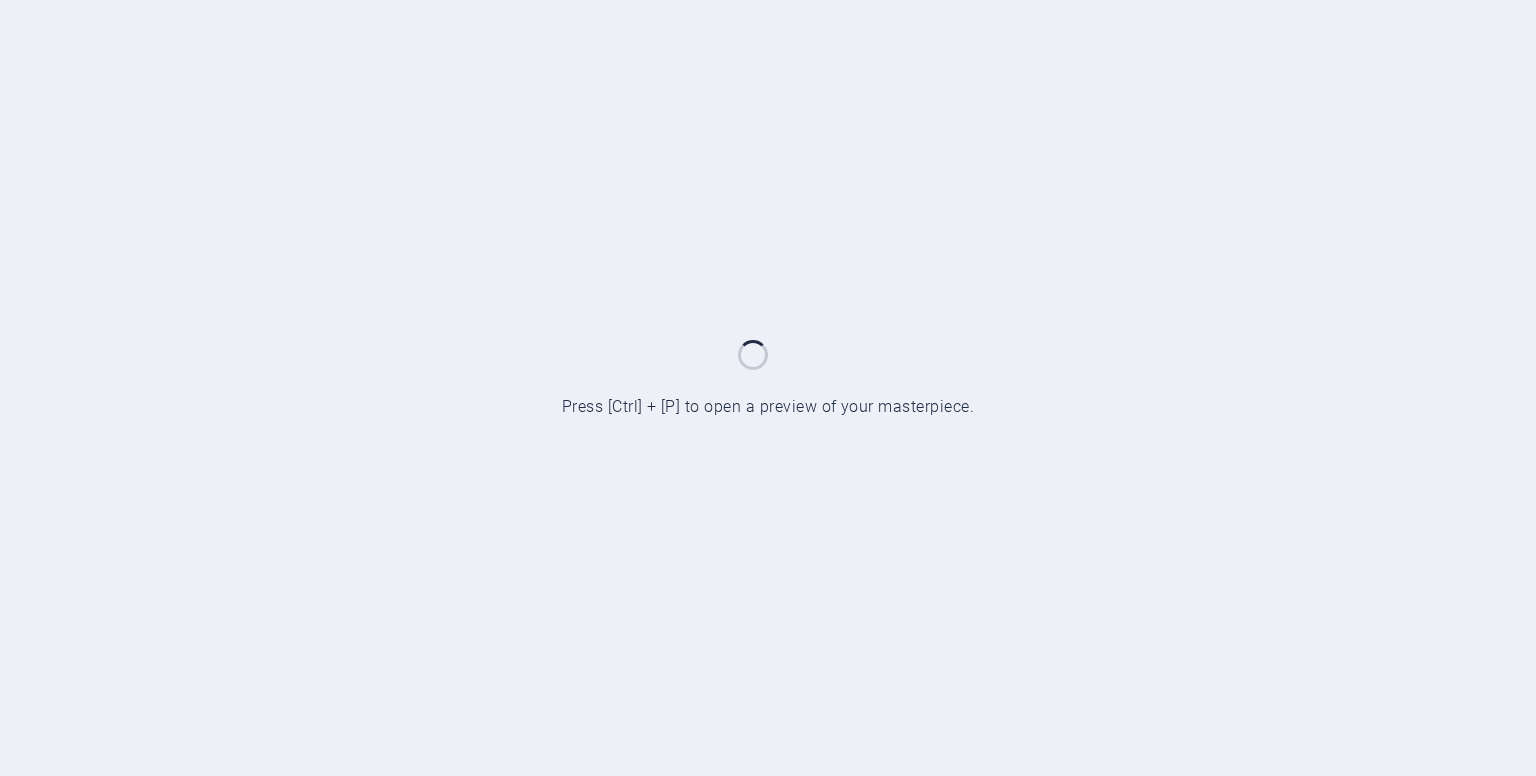 scroll, scrollTop: 0, scrollLeft: 0, axis: both 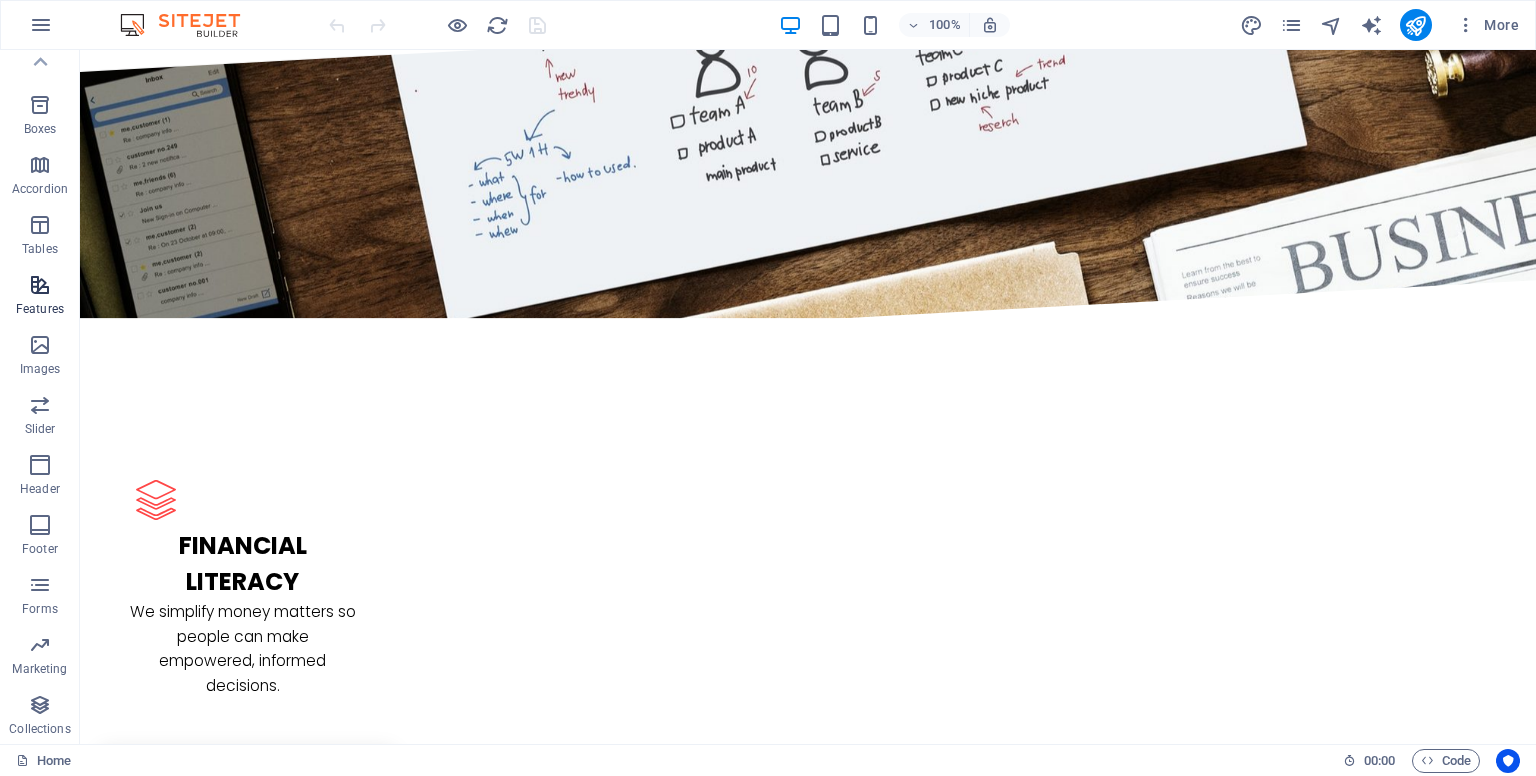 click at bounding box center [40, 285] 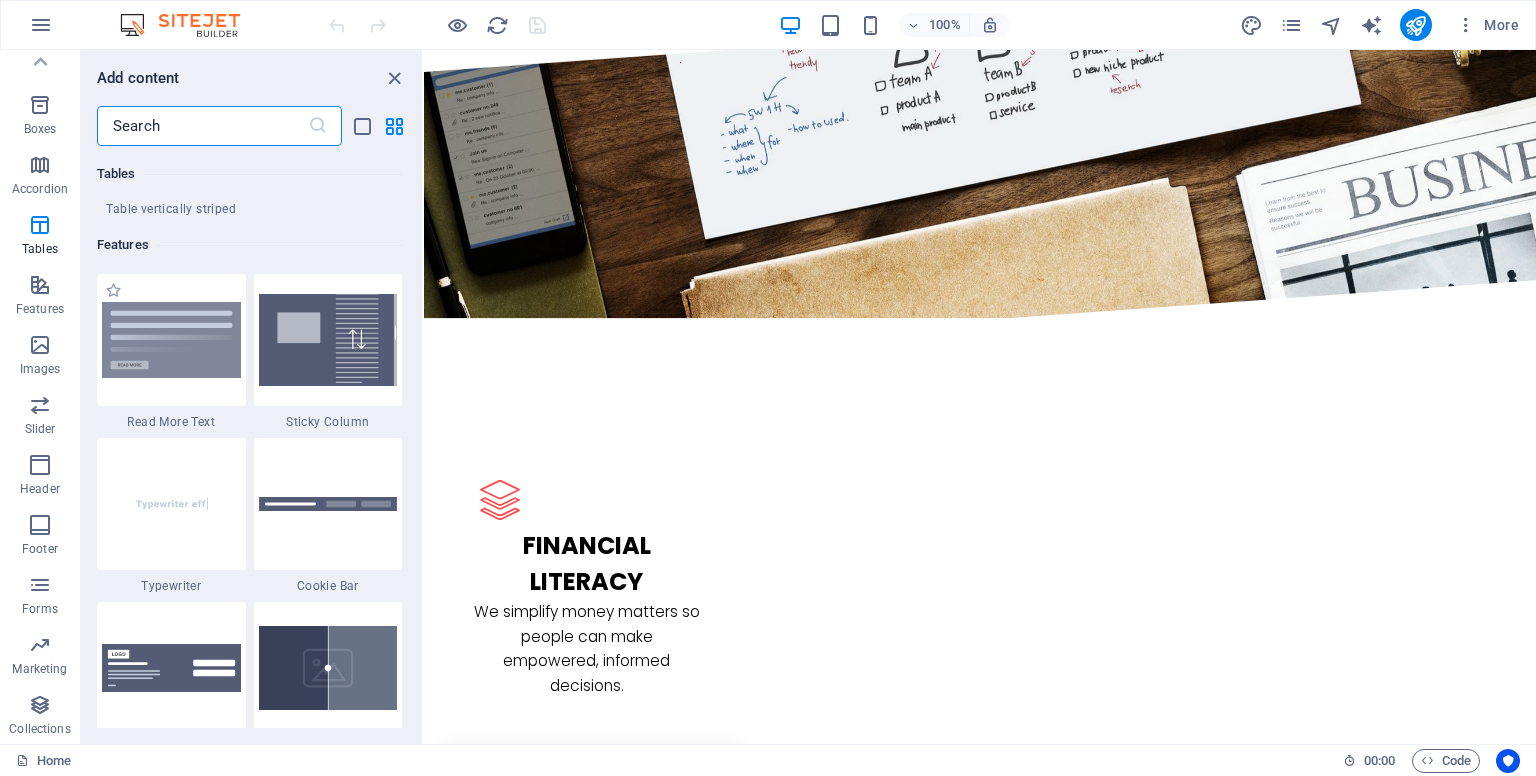 scroll, scrollTop: 7695, scrollLeft: 0, axis: vertical 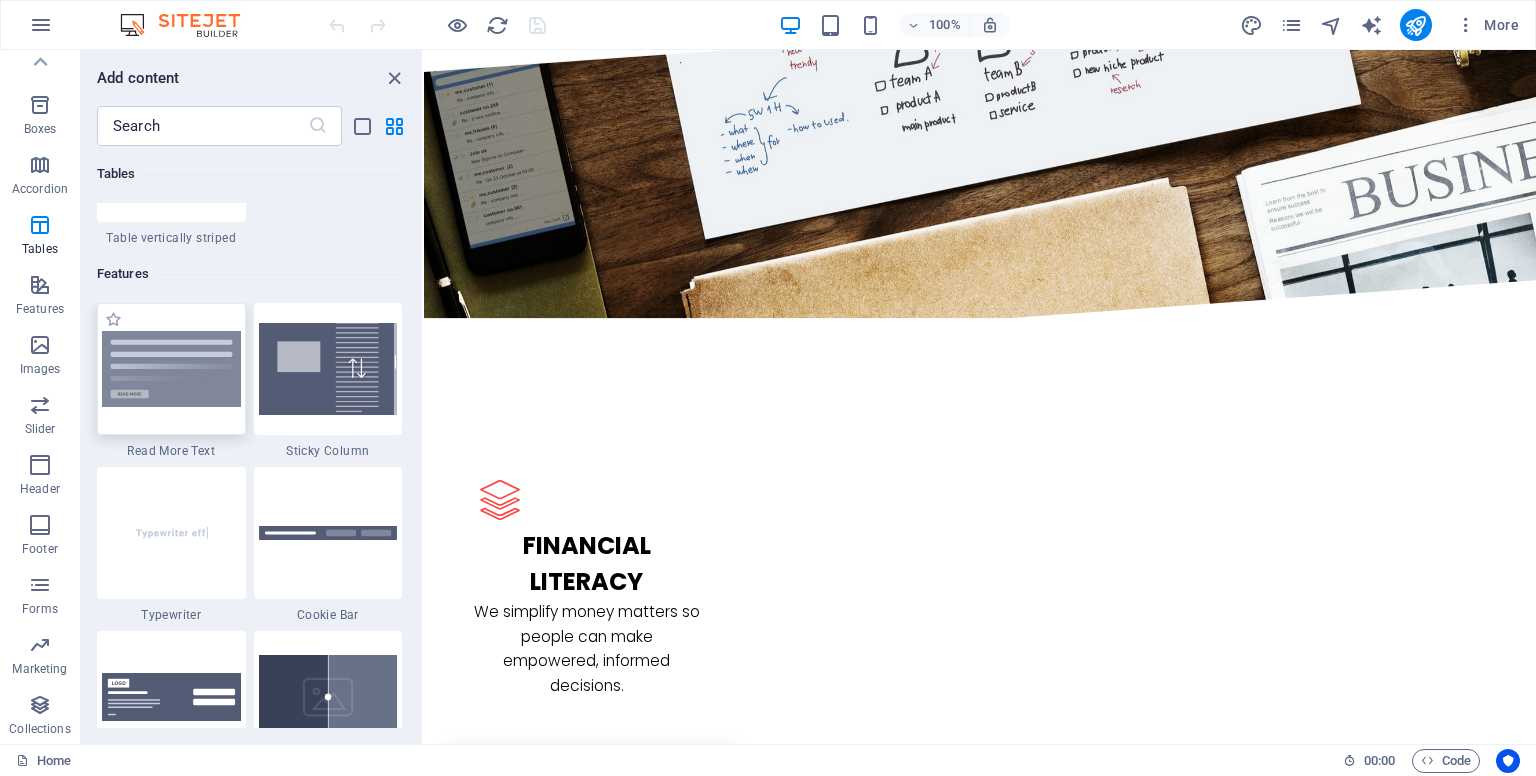 click at bounding box center (171, 369) 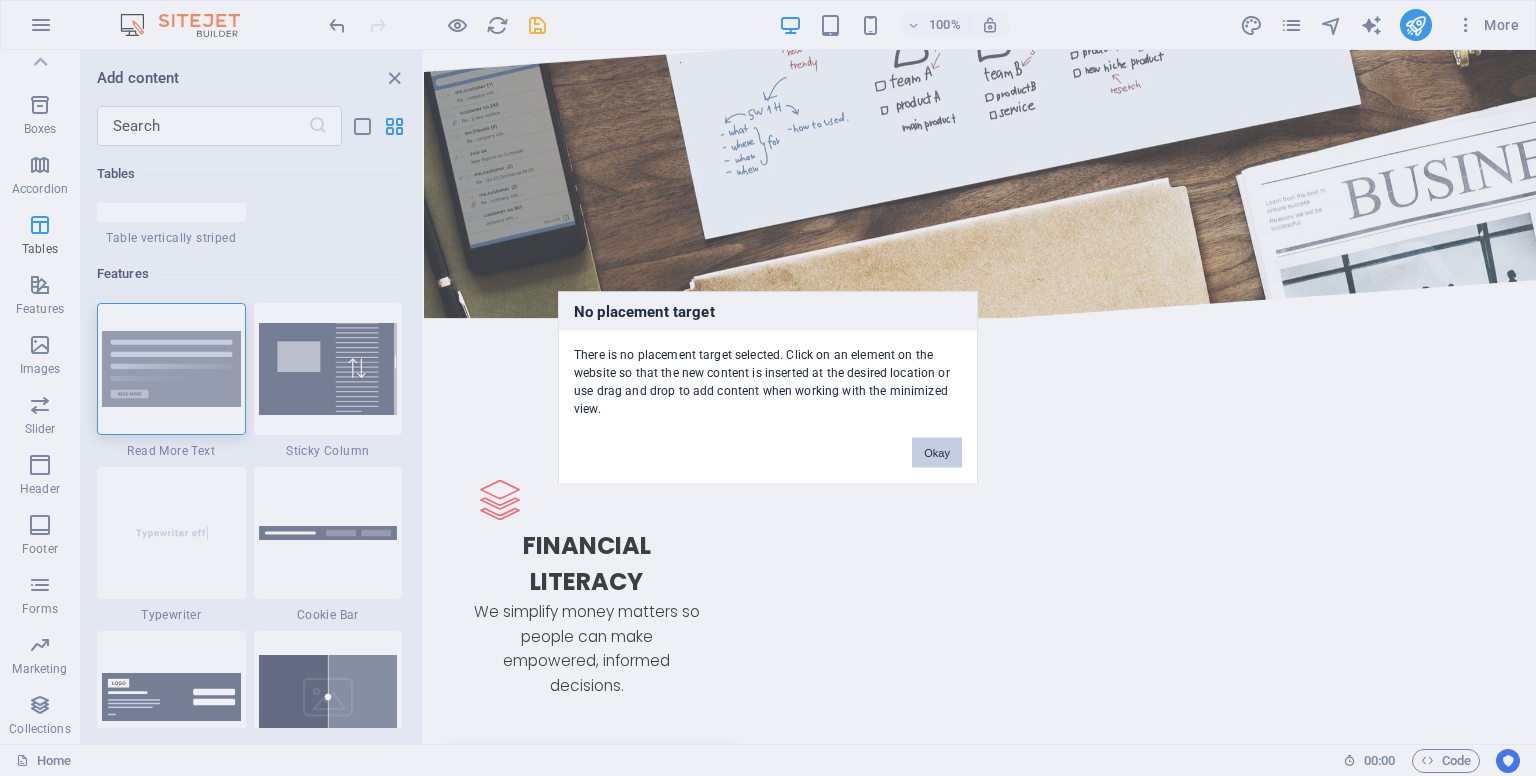 click on "Okay" at bounding box center [937, 453] 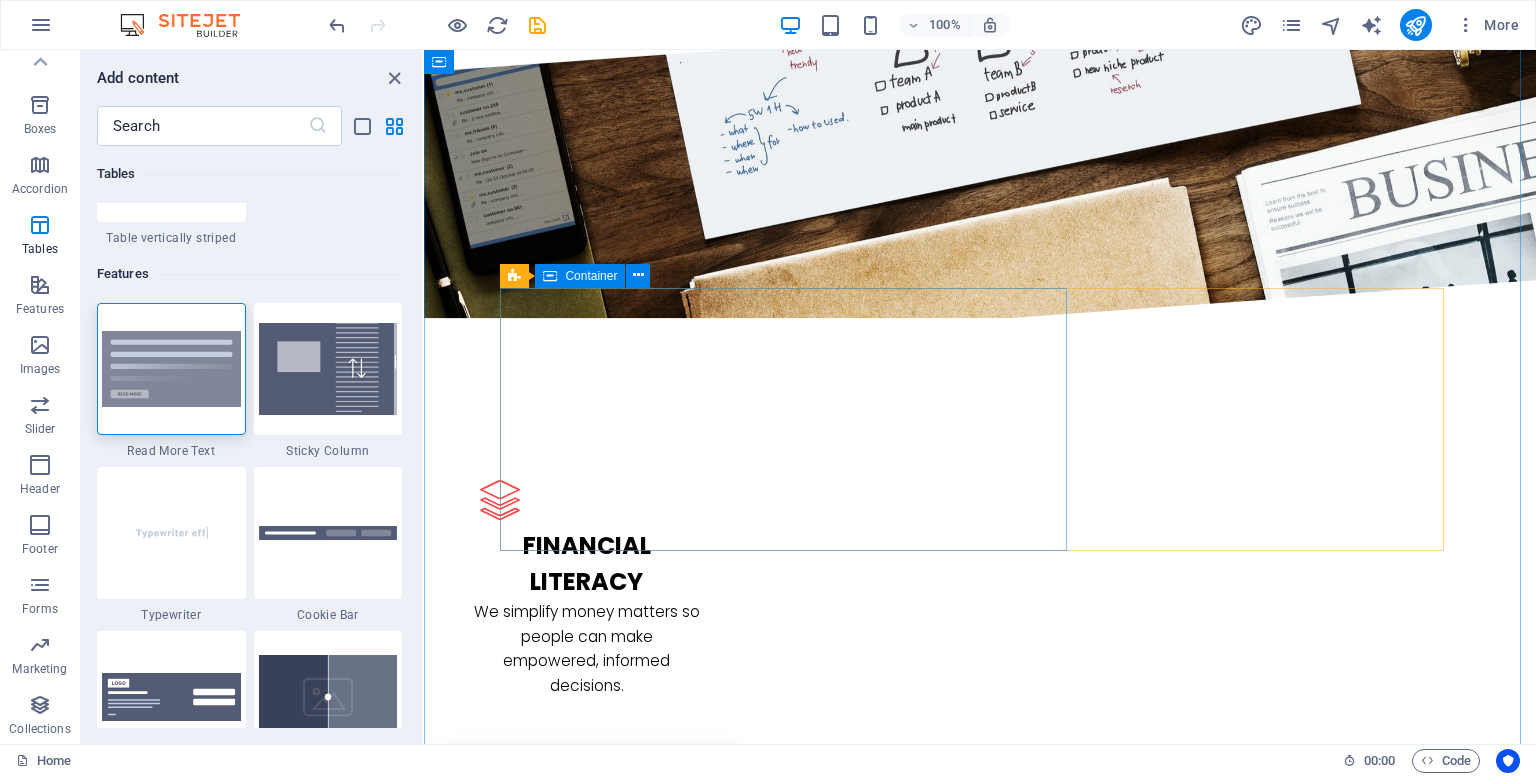 click on "Container" at bounding box center [591, 276] 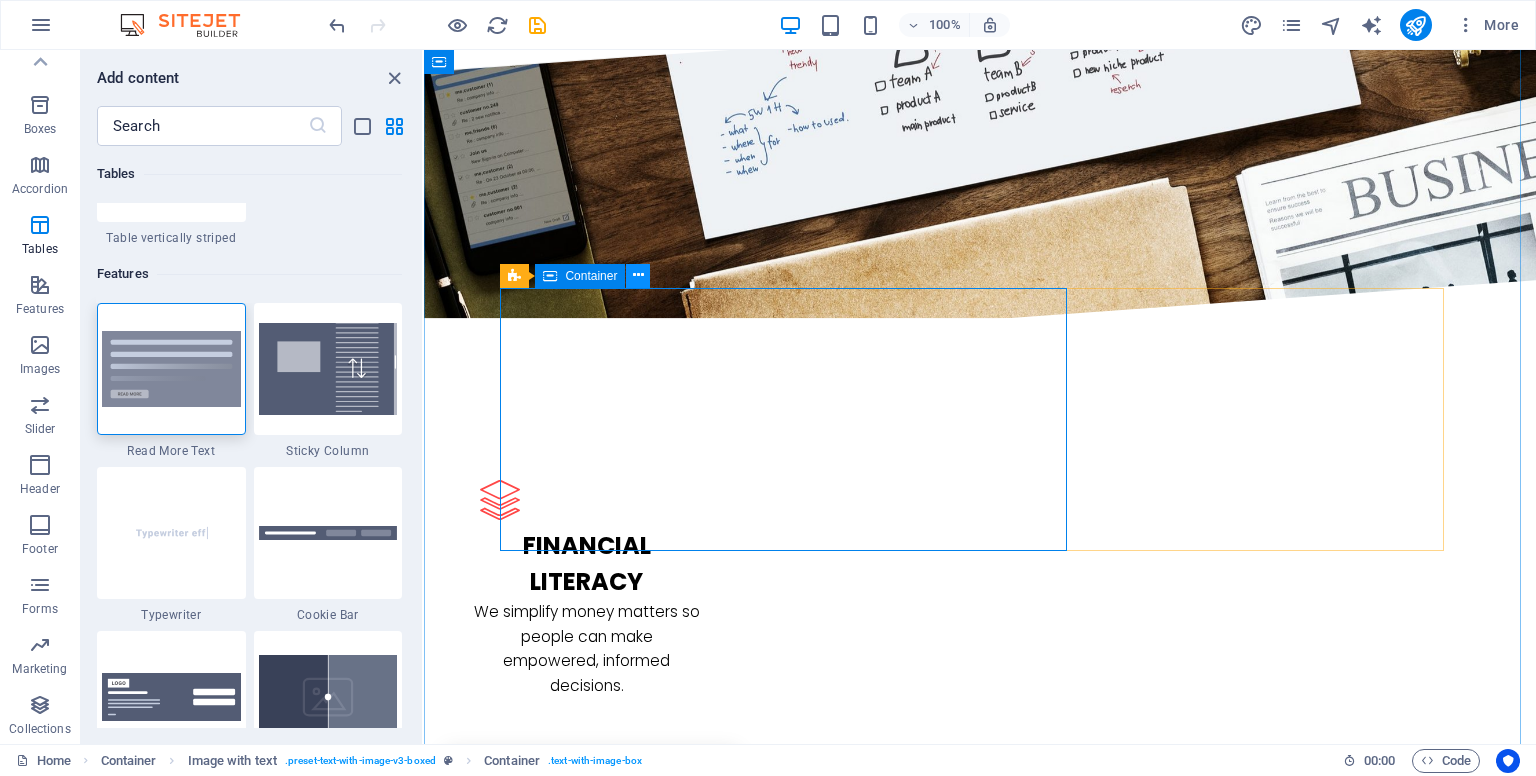 click at bounding box center (638, 275) 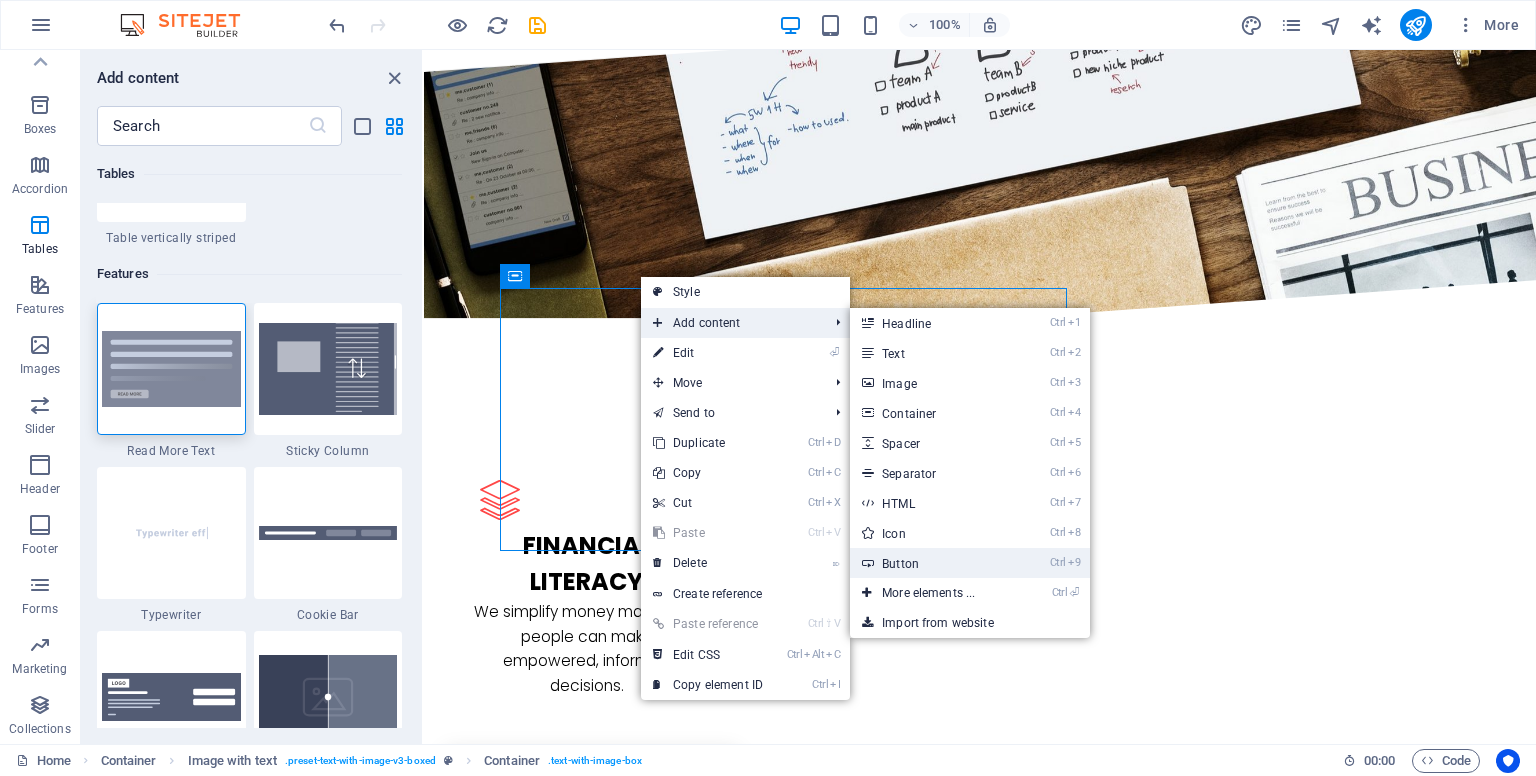 click on "Ctrl 9  Button" at bounding box center (932, 563) 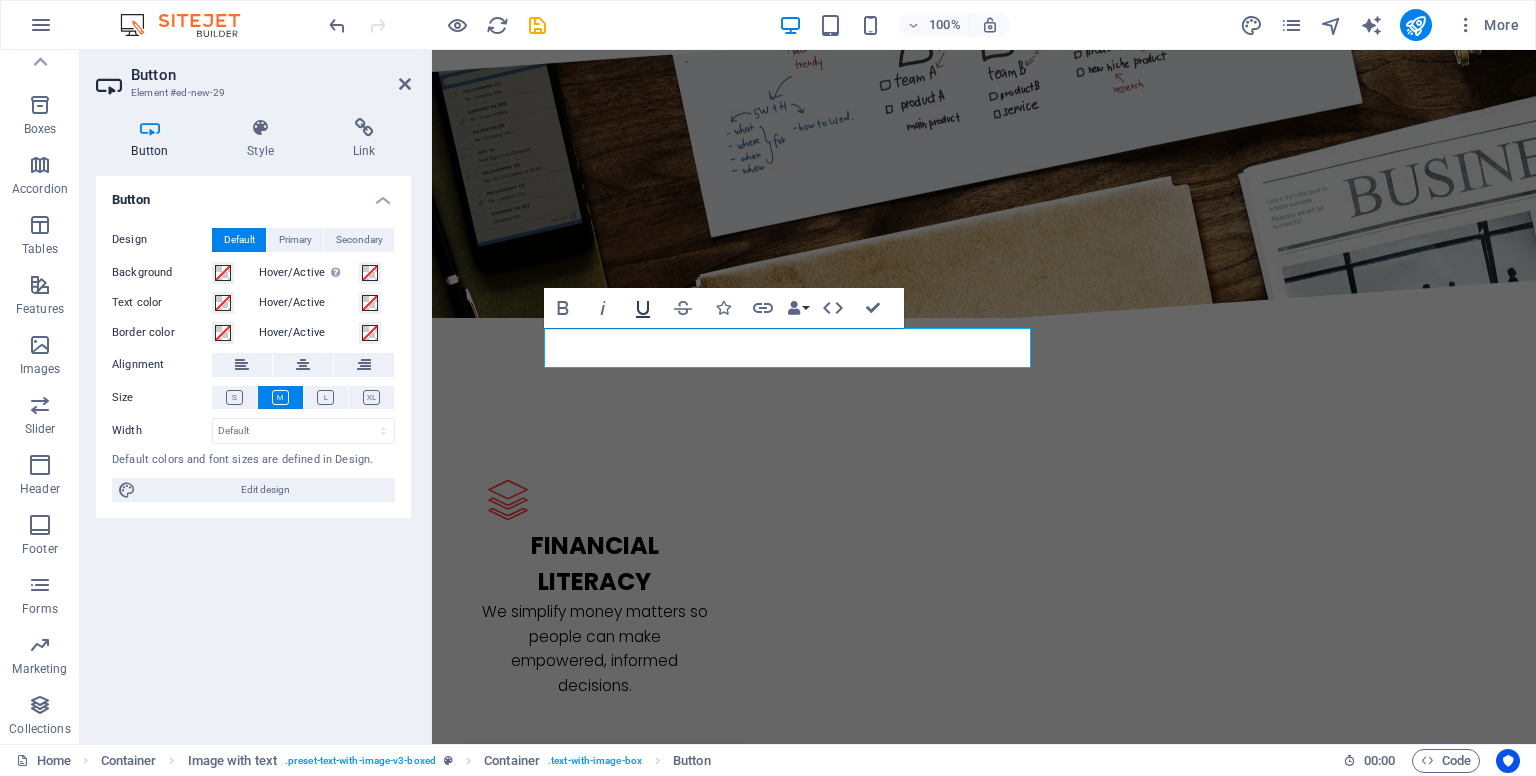 click on "Underline" at bounding box center (643, 308) 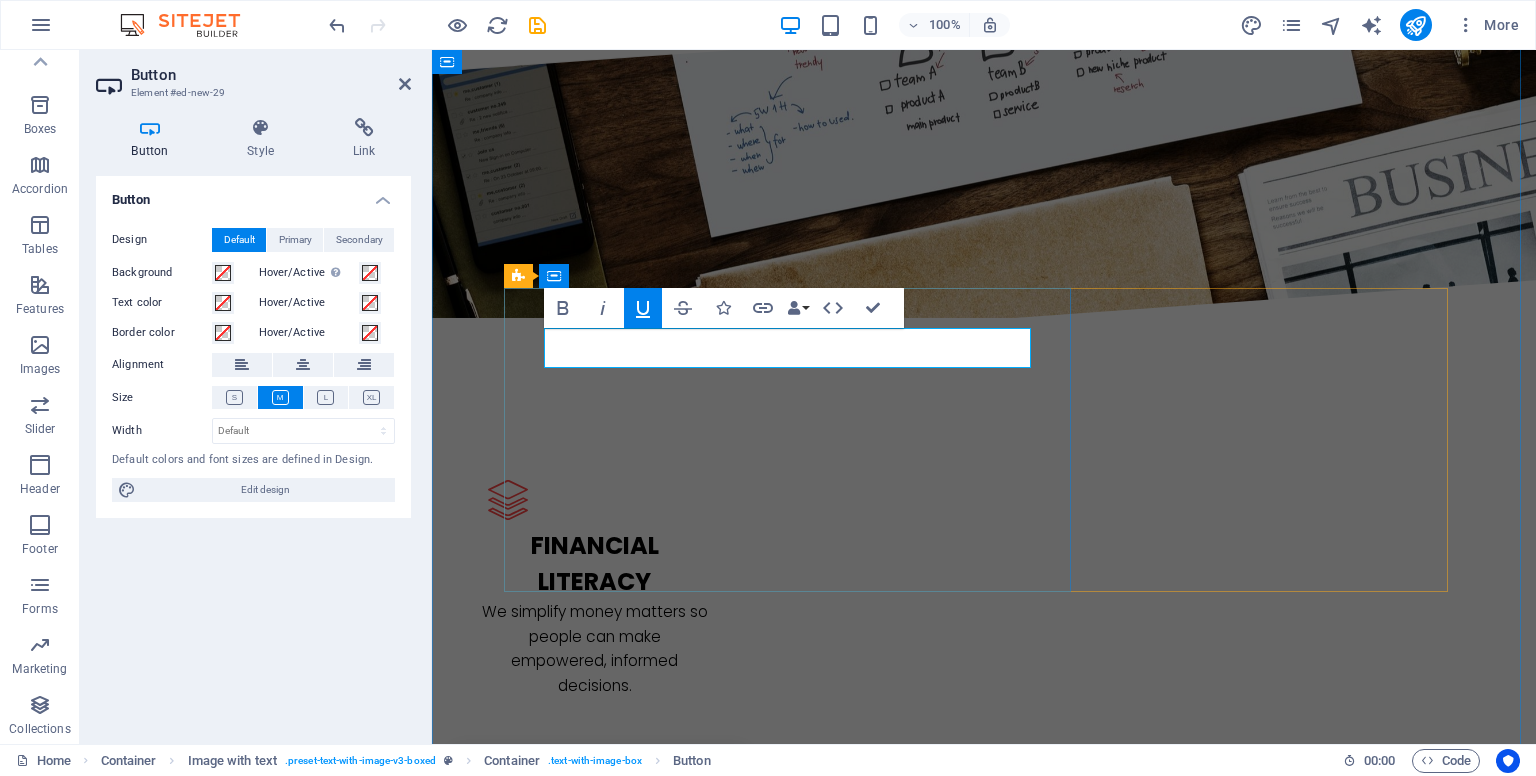 type 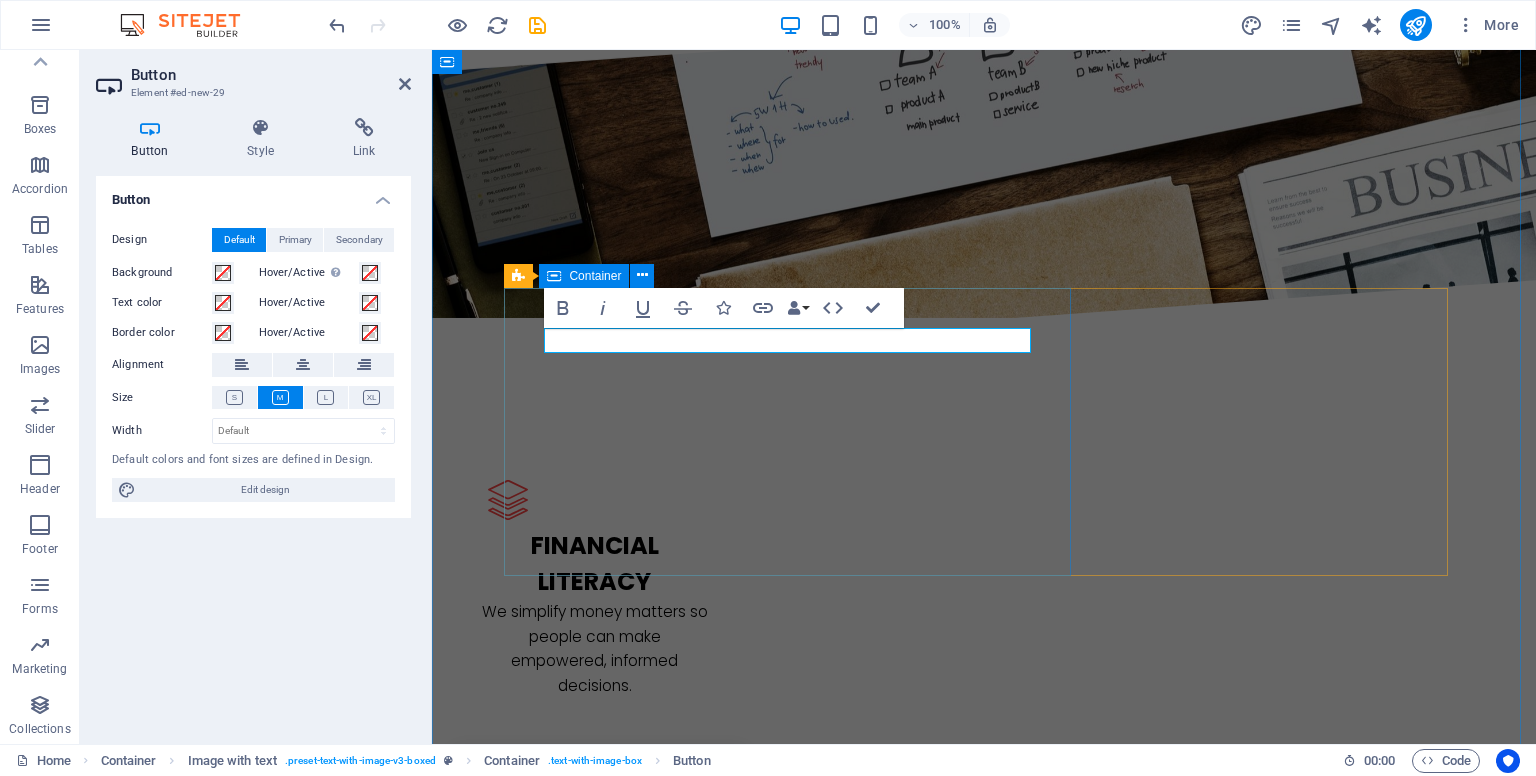 click on "Learn More Y oung entrepreneurs Project The  Young Entrepreneurs Fair  is a vibrant, youth-led marketplace designed to give children and teens (ages 6–17) the opportunity to  launch, promote, and sell their own products or services  in a real-world setting. More than just a fair—this is a  launchpad for future CEOs, creators, and community changemakers ." at bounding box center (984, 2680) 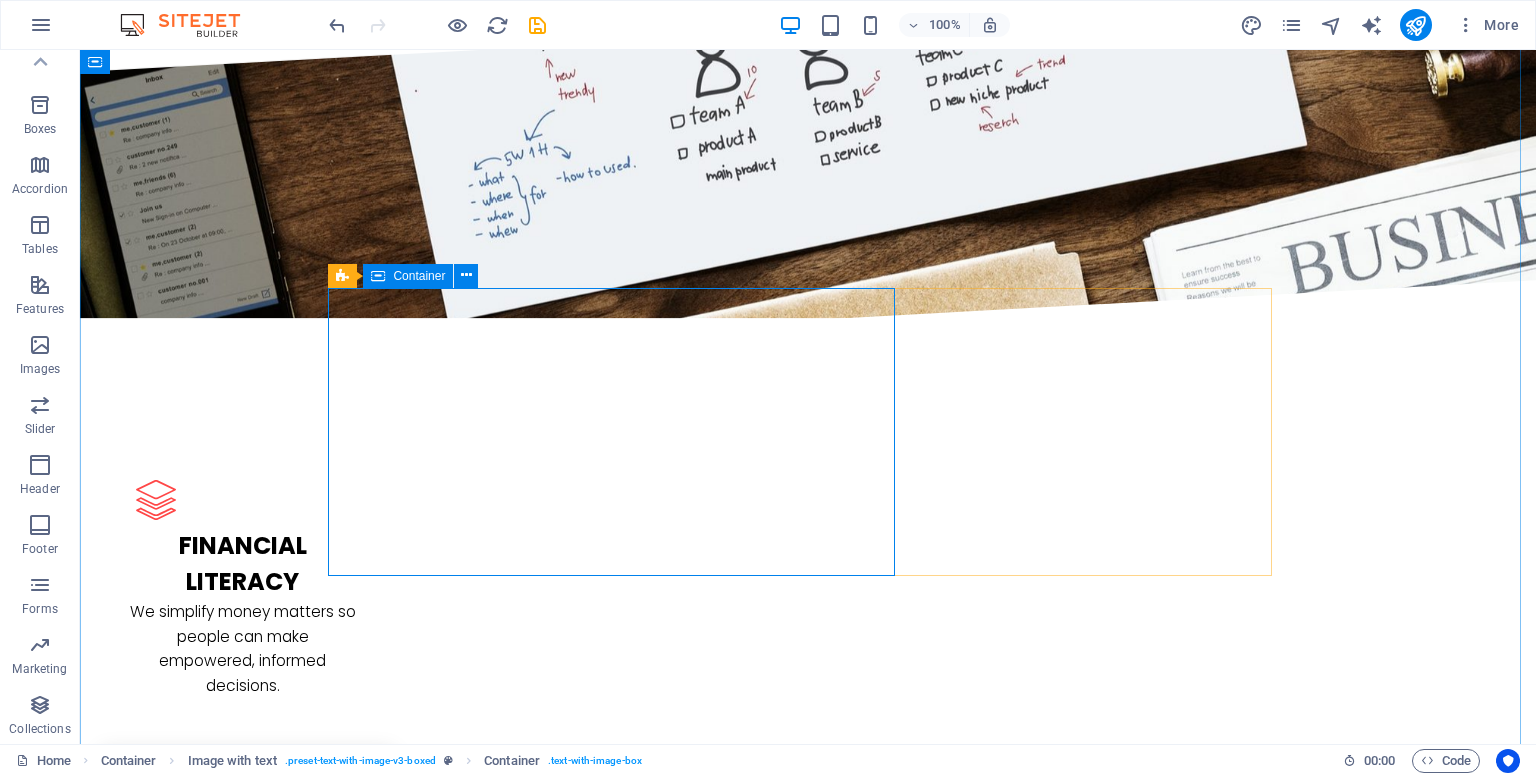 click on "Learn More Y oung entrepreneurs Project The  Young Entrepreneurs Fair  is a vibrant, youth-led marketplace designed to give children and teens (ages 6–17) the opportunity to  launch, promote, and sell their own products or services  in a real-world setting. More than just a fair—this is a  launchpad for future CEOs, creators, and community changemakers ." at bounding box center (808, 2680) 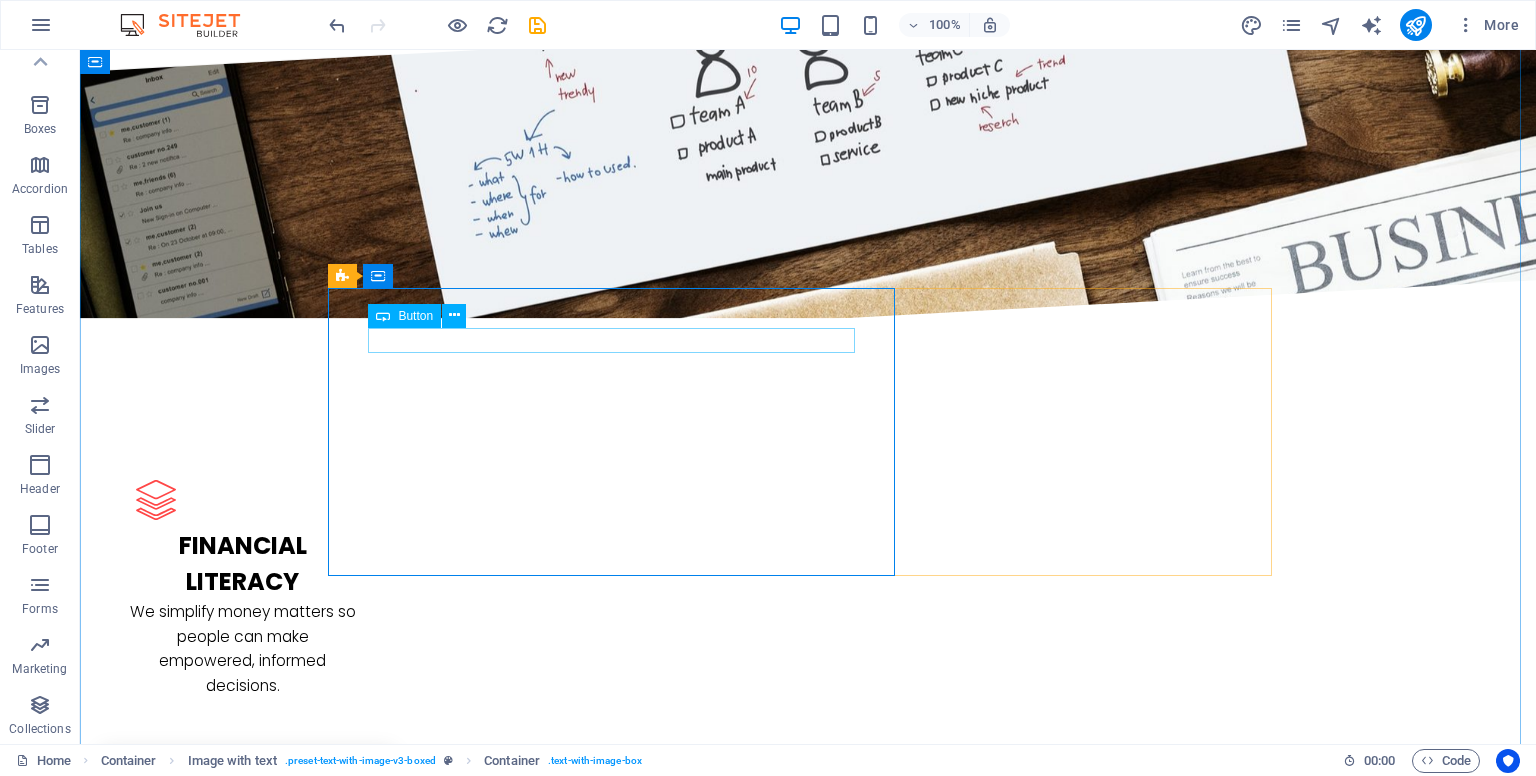 click on "Learn More" at bounding box center (808, 2626) 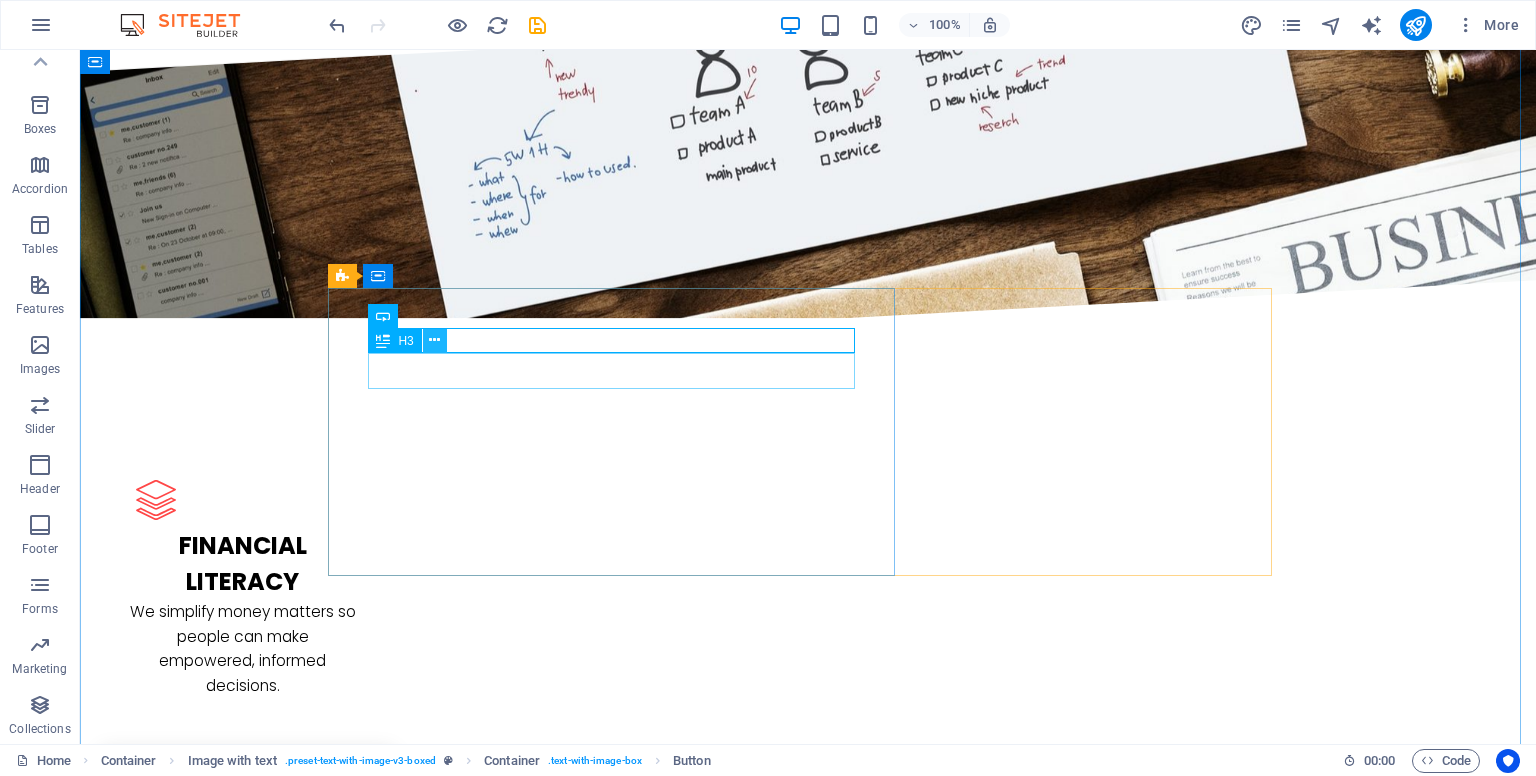 click at bounding box center [434, 340] 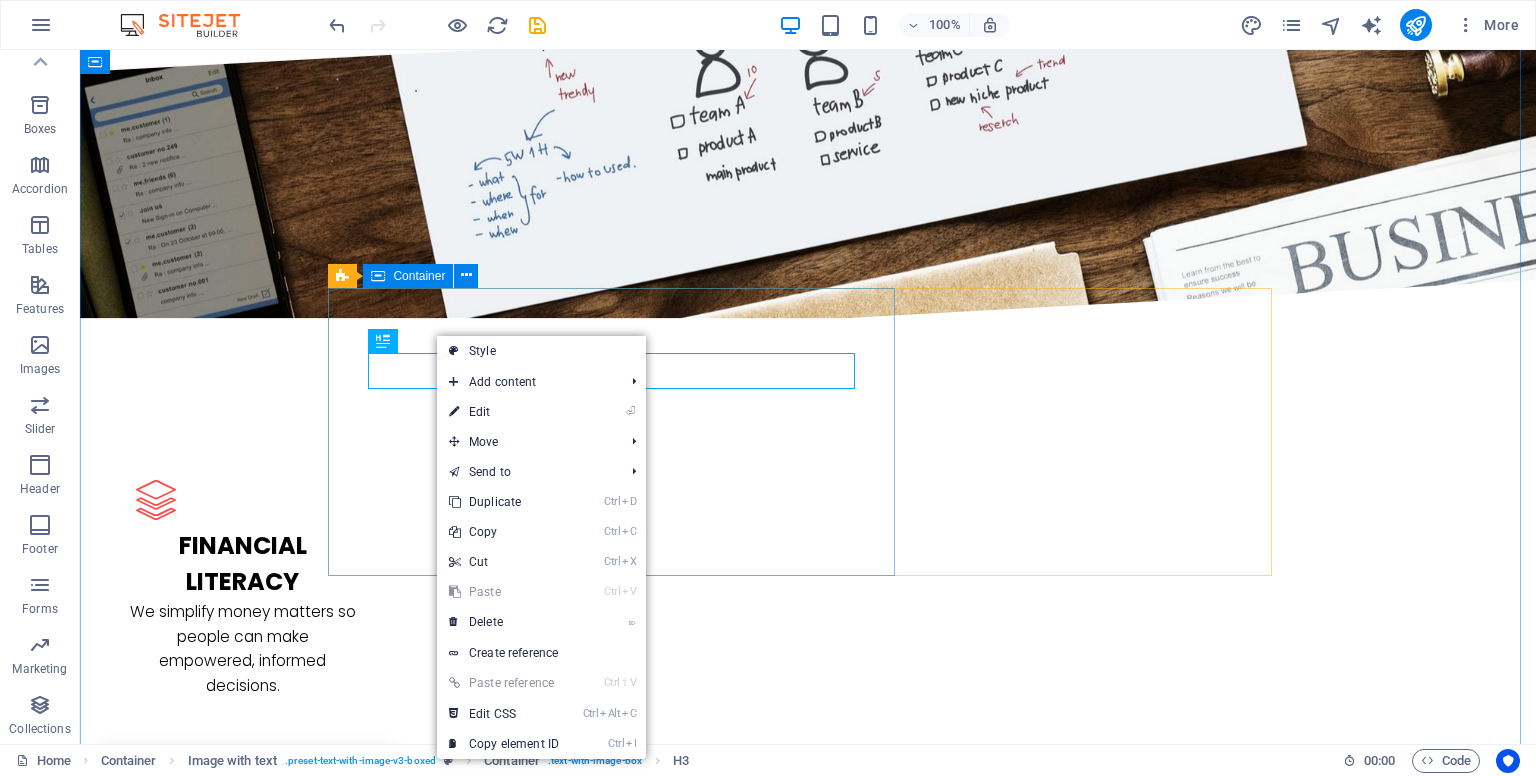 click on "Learn More Y oung entrepreneurs Project The  Young Entrepreneurs Fair  is a vibrant, youth-led marketplace designed to give children and teens (ages 6–17) the opportunity to  launch, promote, and sell their own products or services  in a real-world setting. More than just a fair—this is a  launchpad for future CEOs, creators, and community changemakers ." at bounding box center [808, 2680] 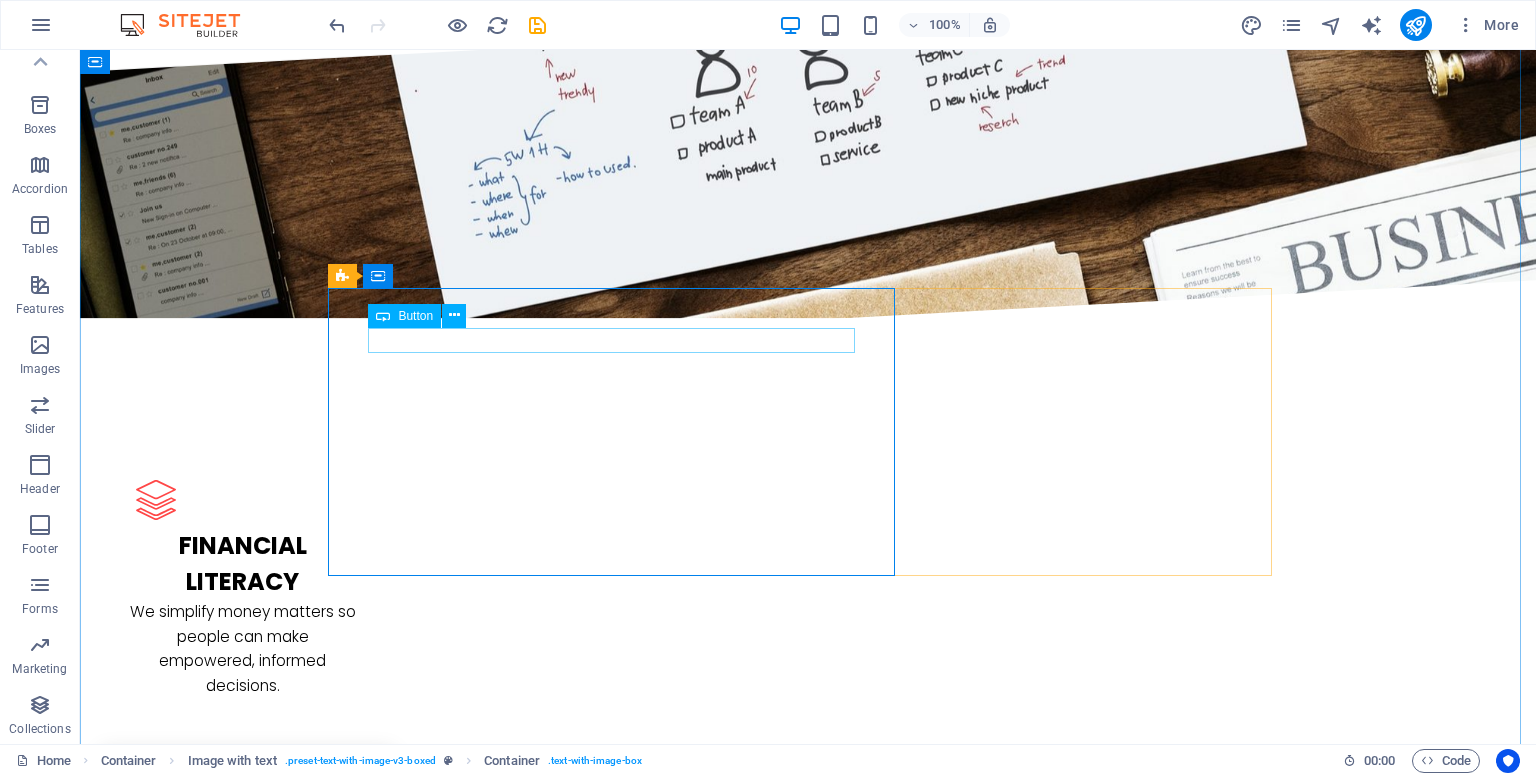 click on "Learn More" at bounding box center (808, 2626) 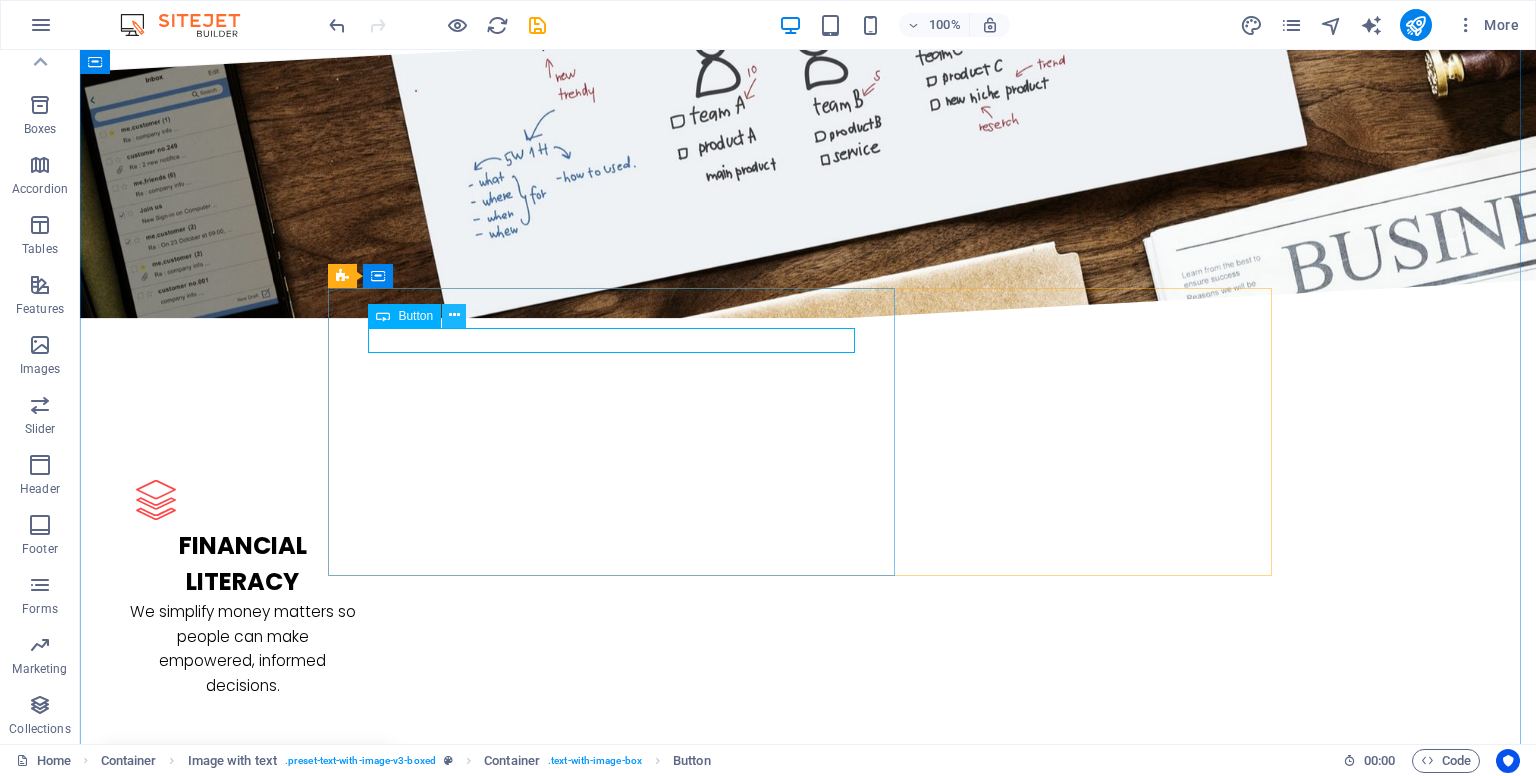 click at bounding box center [454, 315] 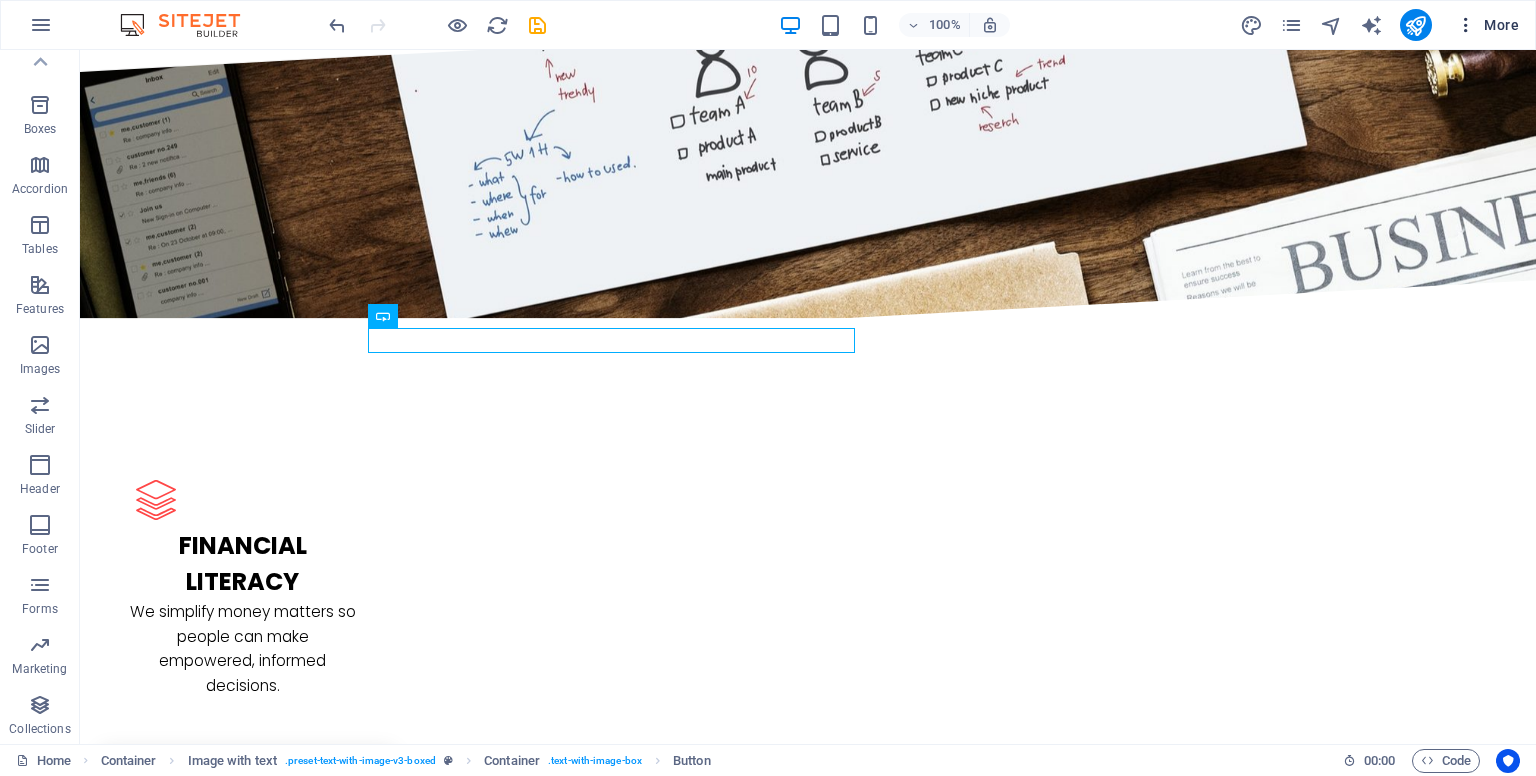 click on "More" at bounding box center [1487, 25] 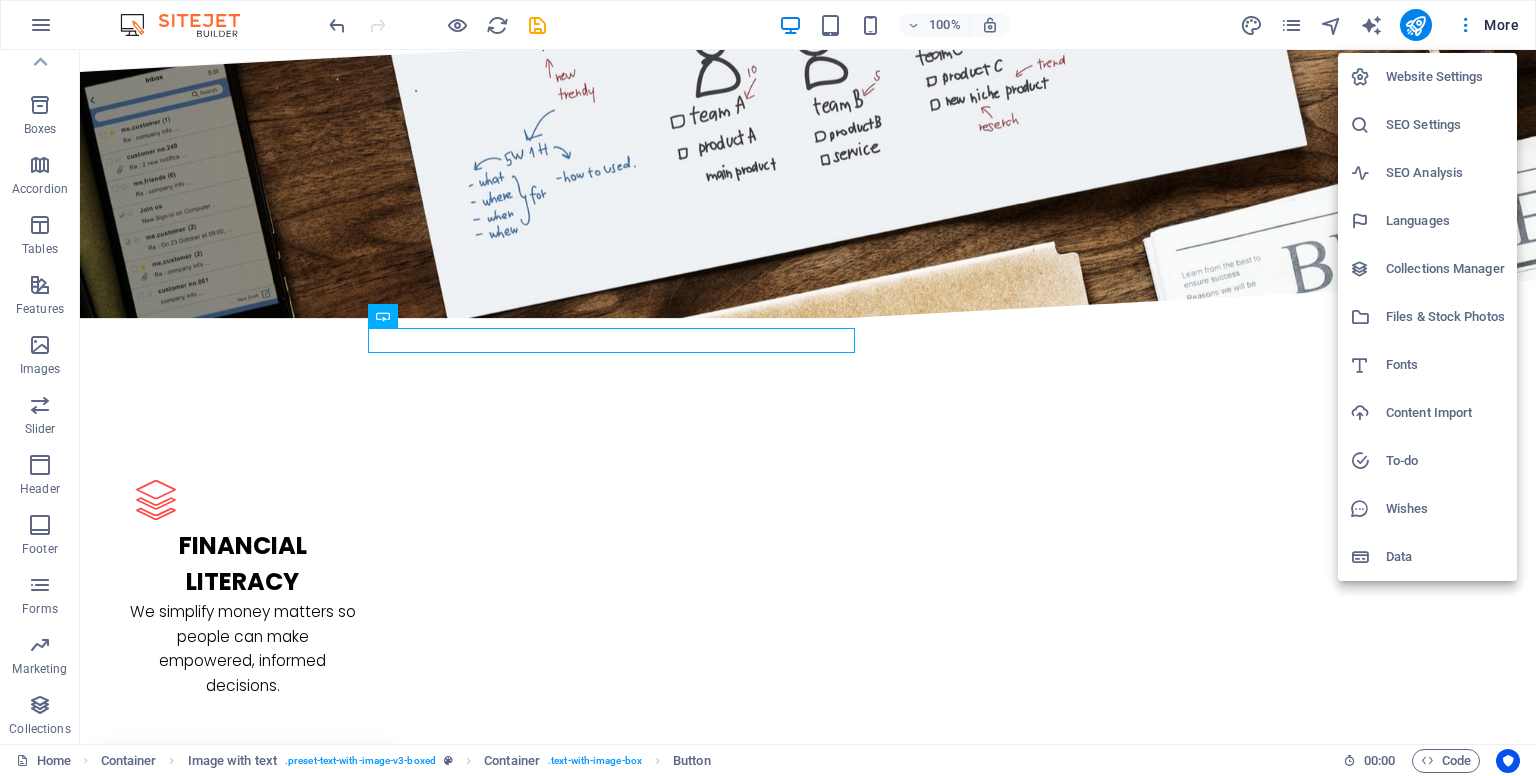 click at bounding box center [768, 388] 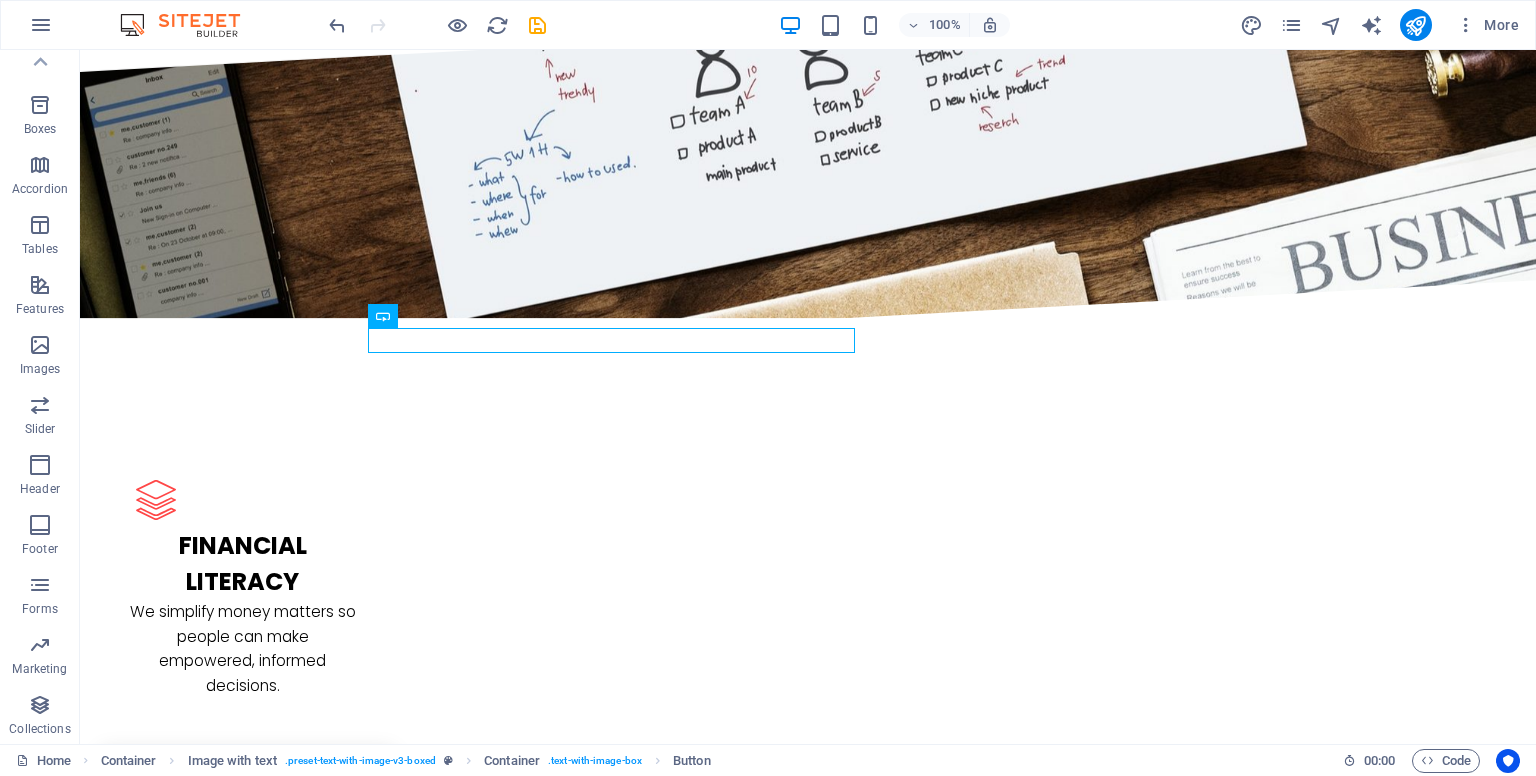 click at bounding box center [1466, 25] 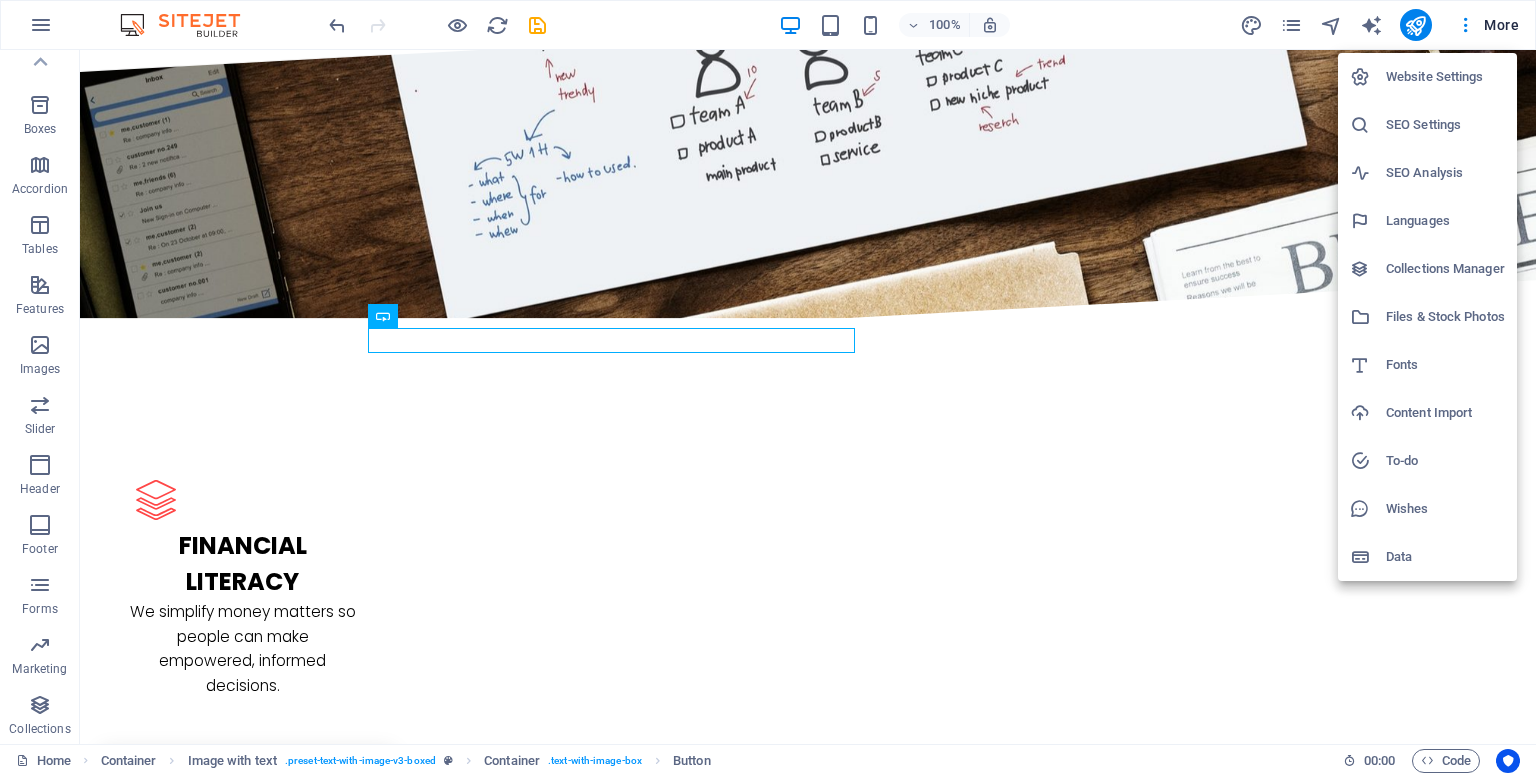 click at bounding box center [768, 388] 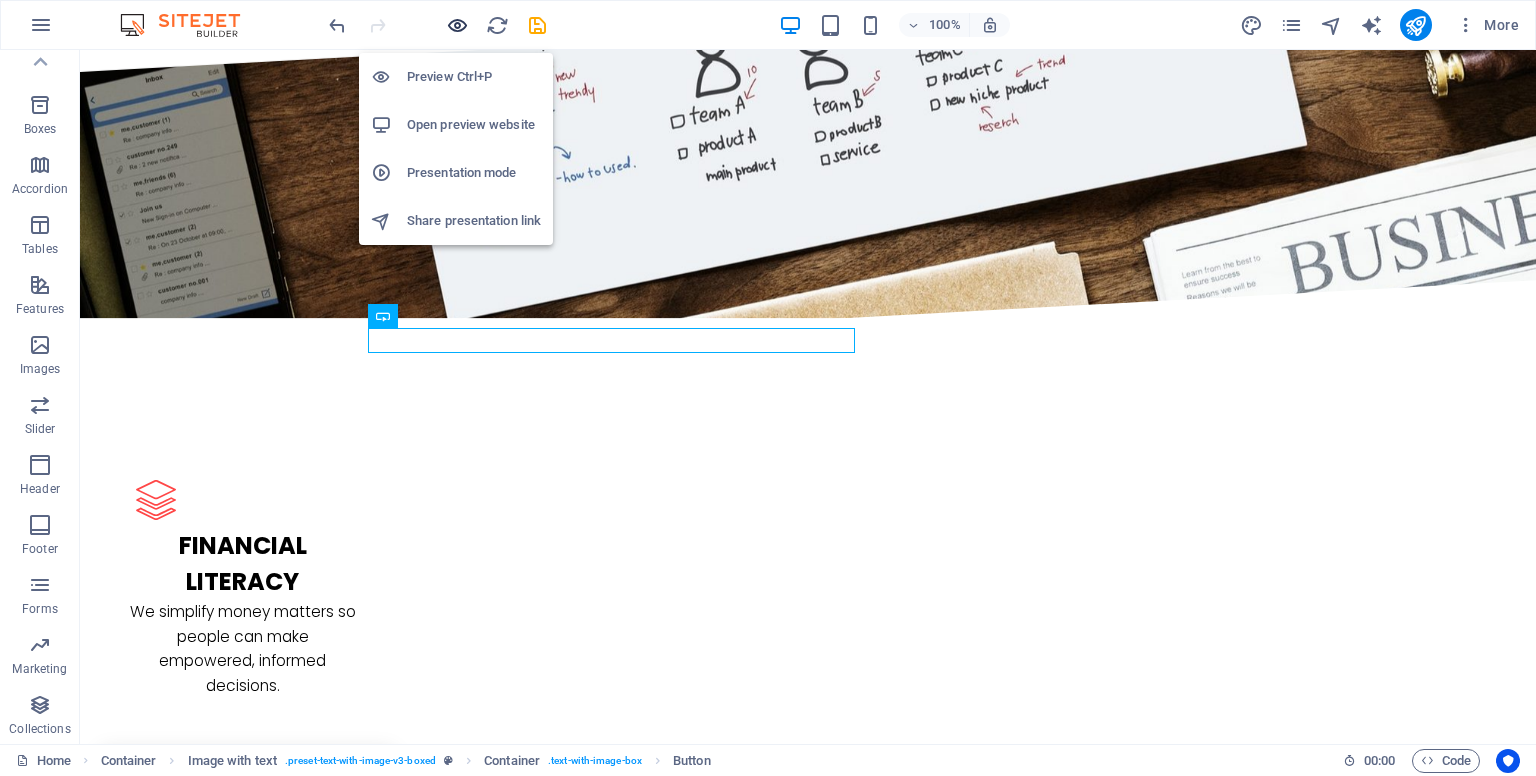 click at bounding box center (457, 25) 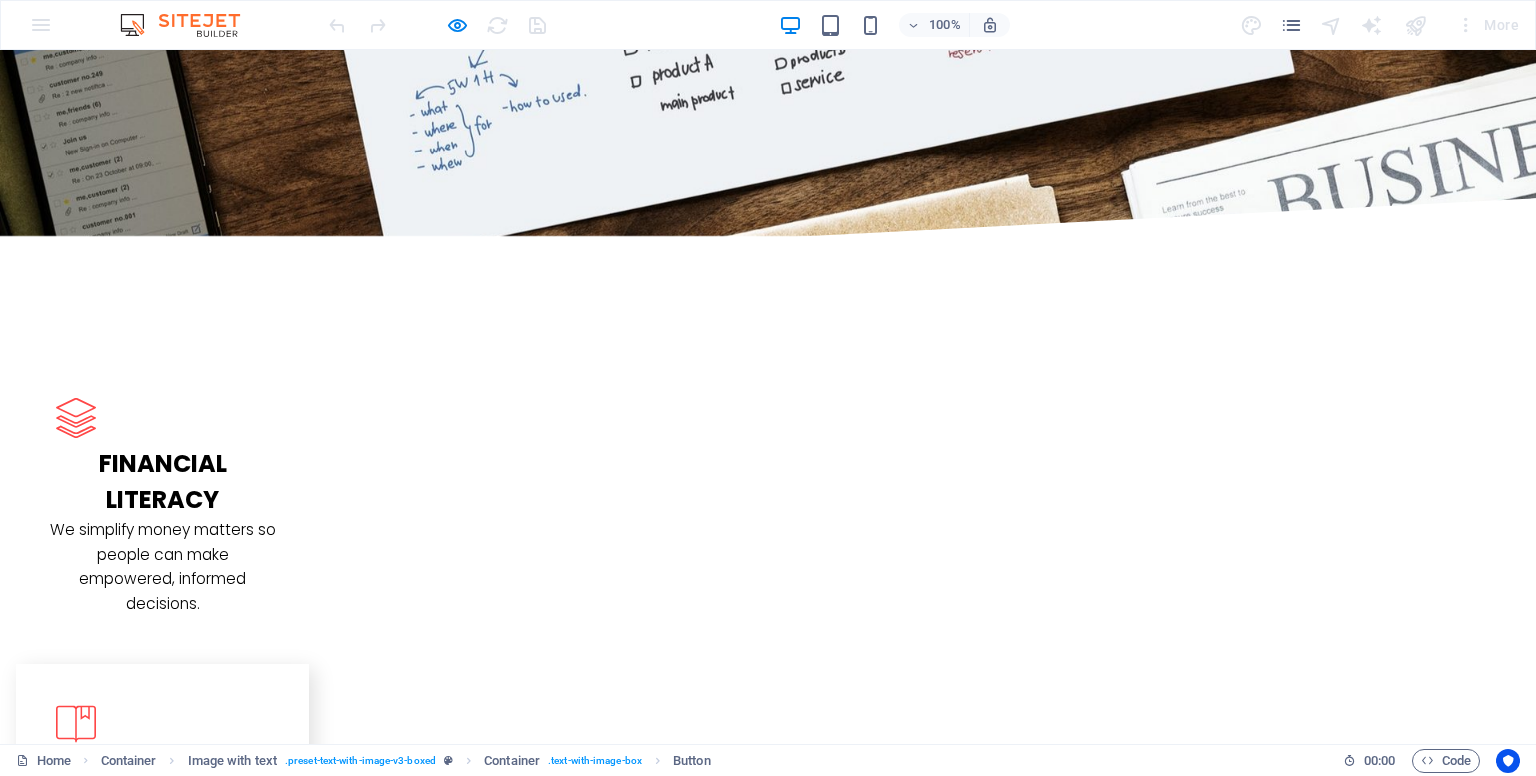 scroll, scrollTop: 2700, scrollLeft: 0, axis: vertical 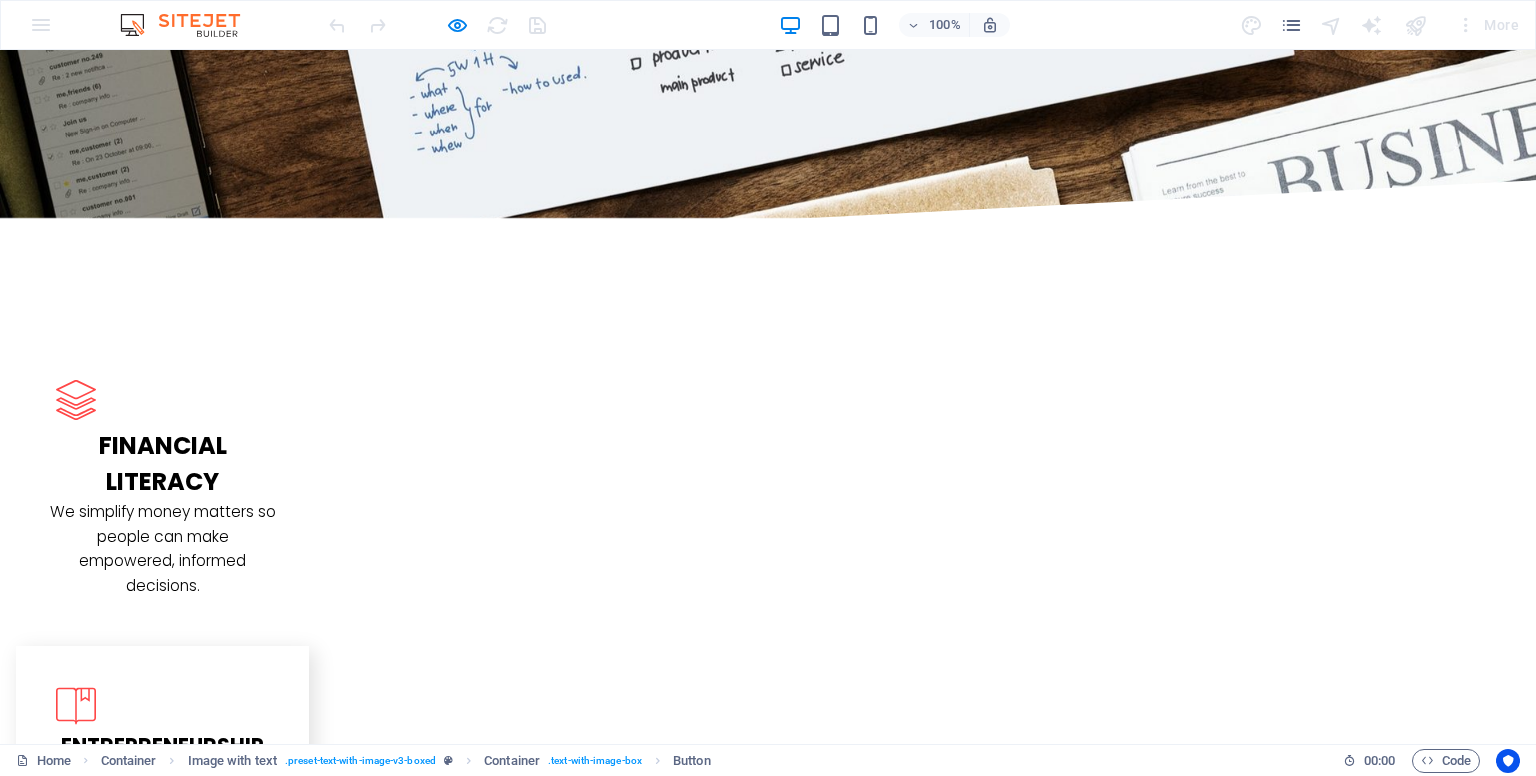click at bounding box center [353, 2522] 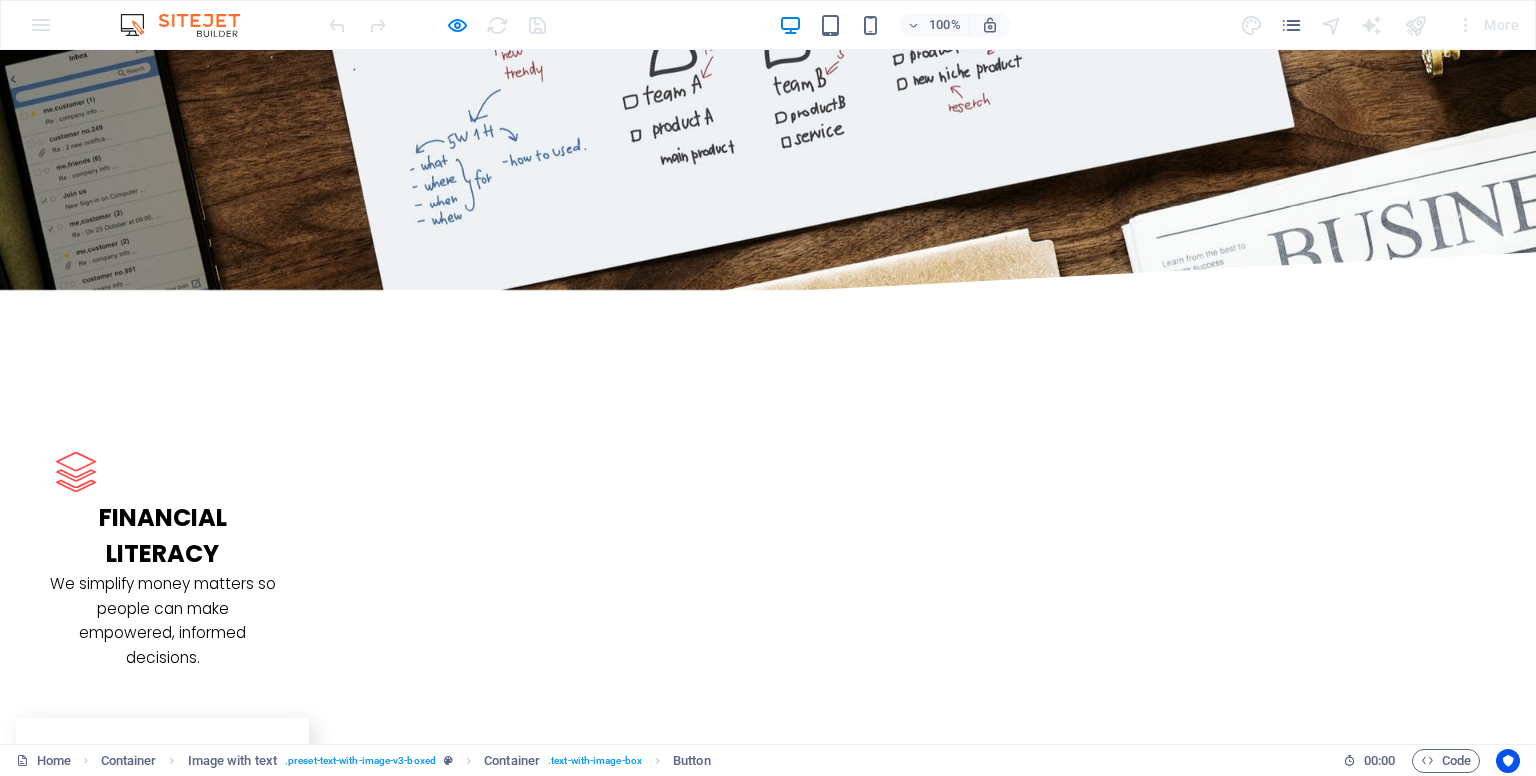 scroll, scrollTop: 2600, scrollLeft: 0, axis: vertical 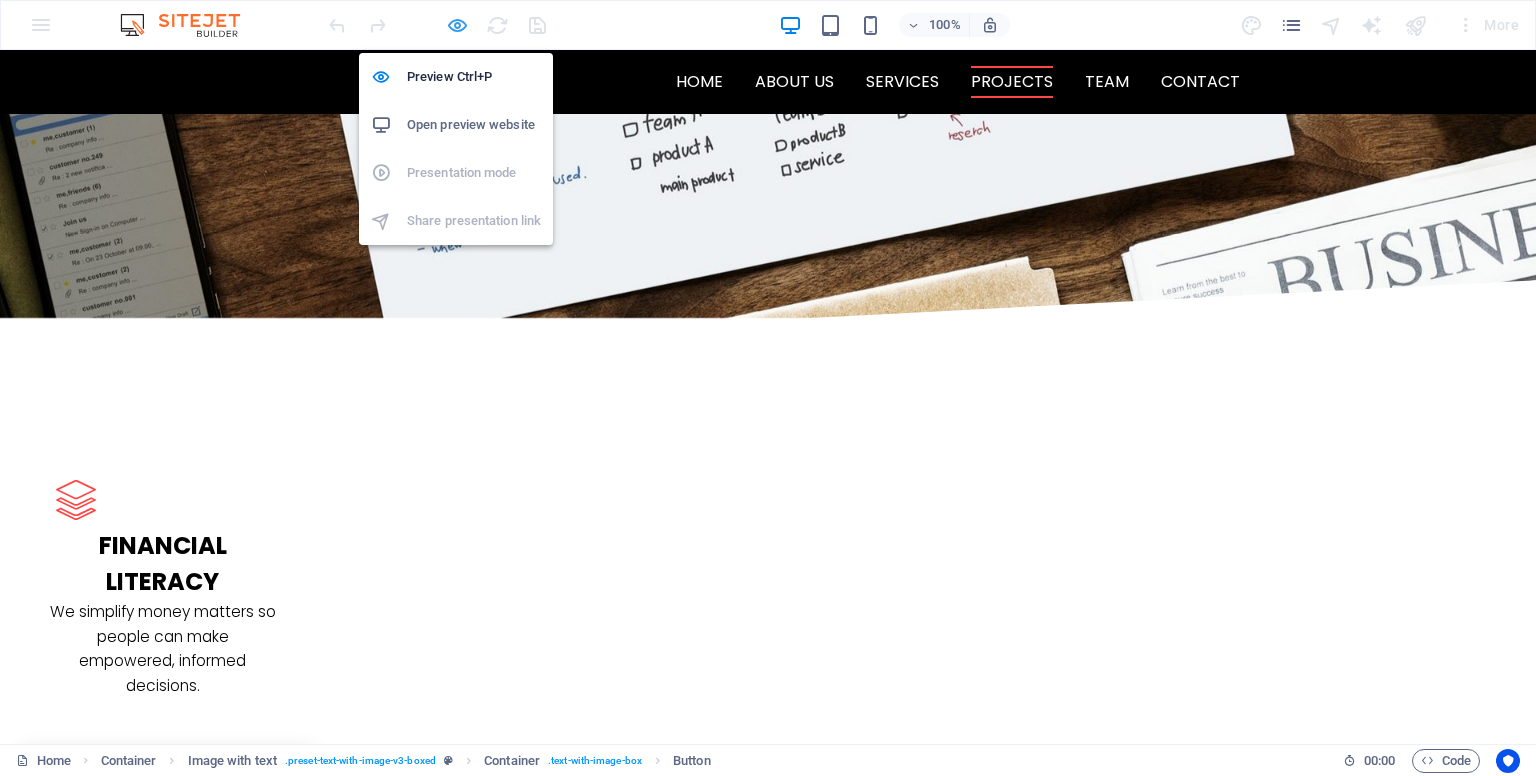 click at bounding box center [457, 25] 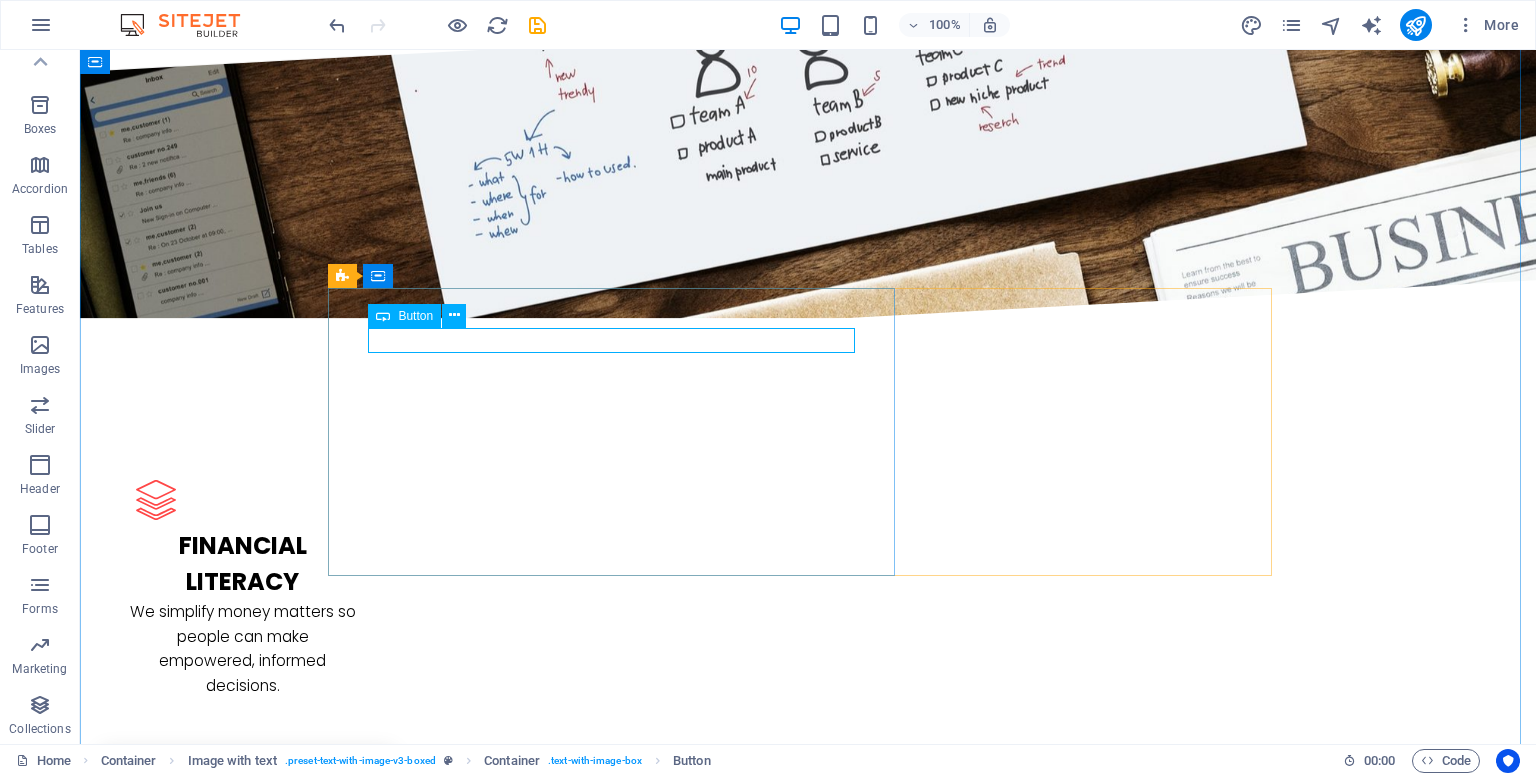 click at bounding box center [383, 316] 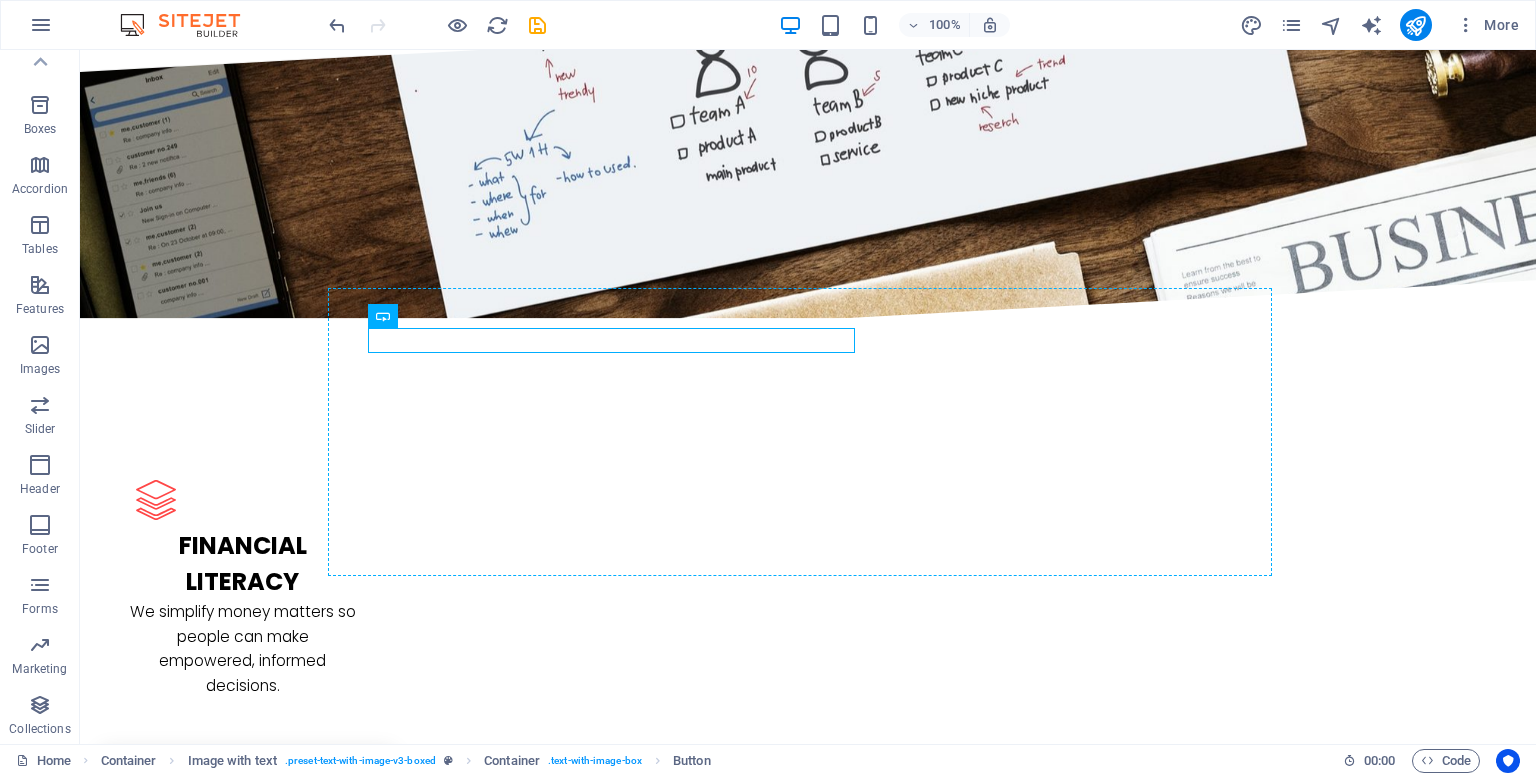 drag, startPoint x: 395, startPoint y: 314, endPoint x: 383, endPoint y: 324, distance: 15.6205 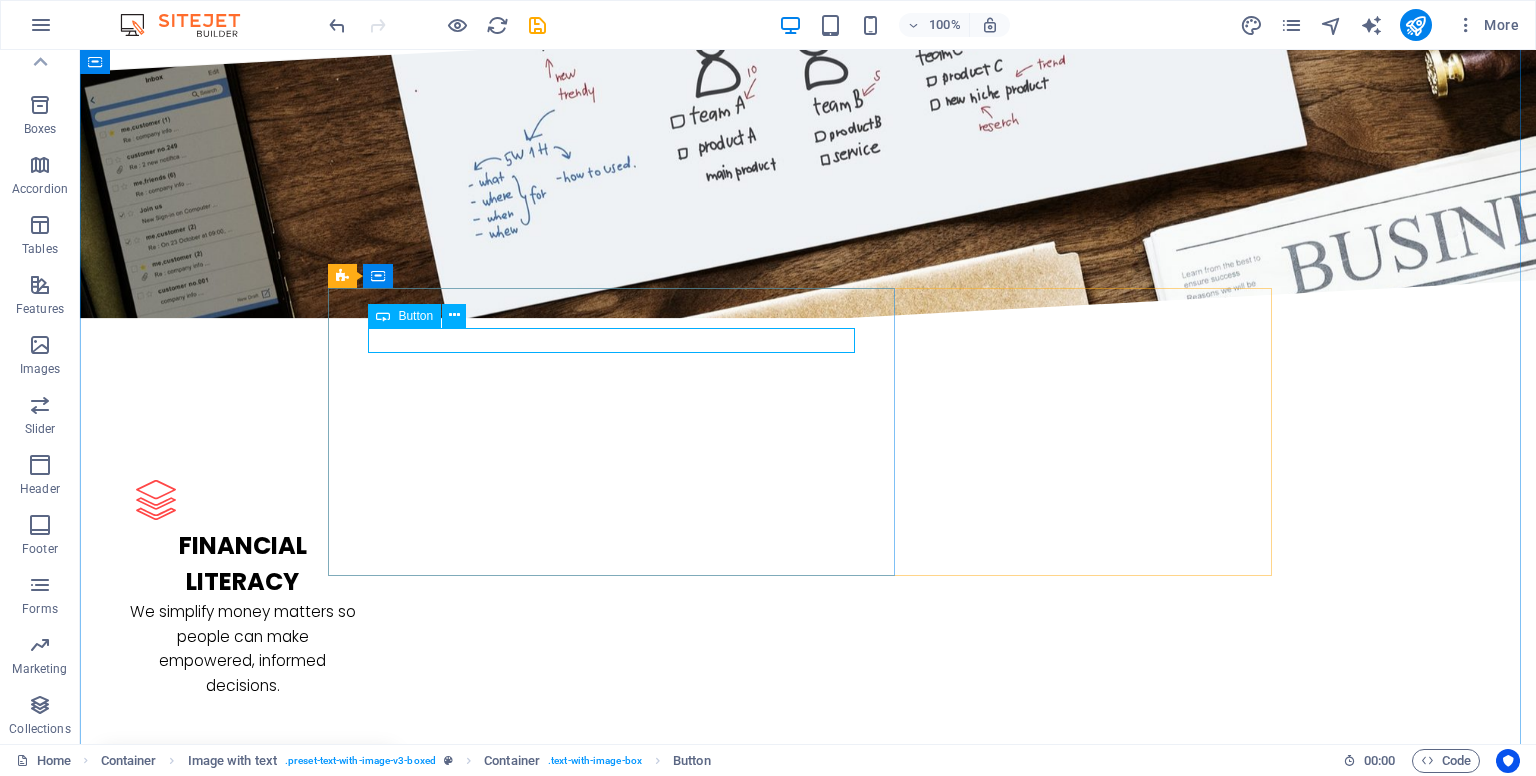 click on "Learn More" at bounding box center [808, 2626] 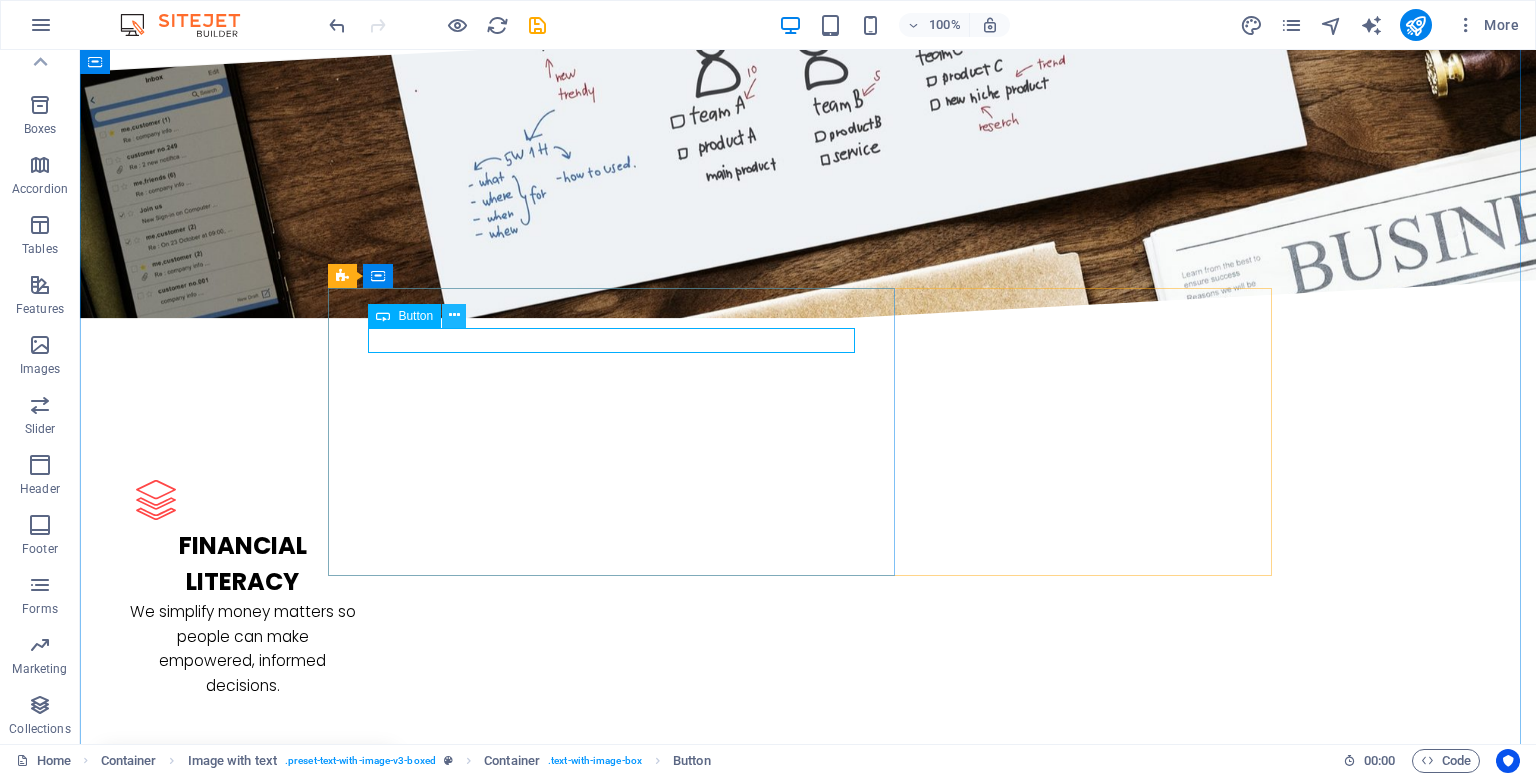 click at bounding box center (454, 315) 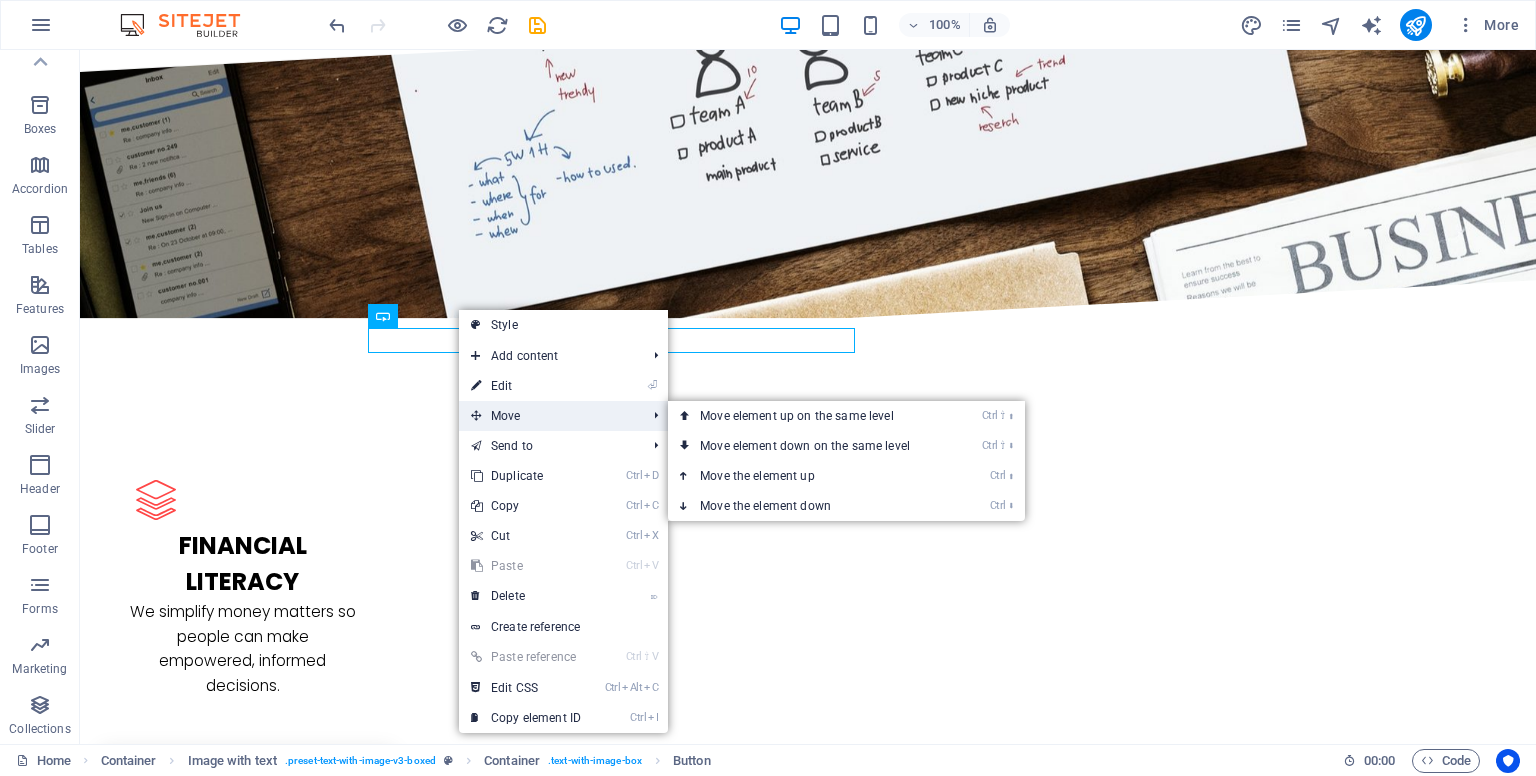 click on "Move" at bounding box center (548, 416) 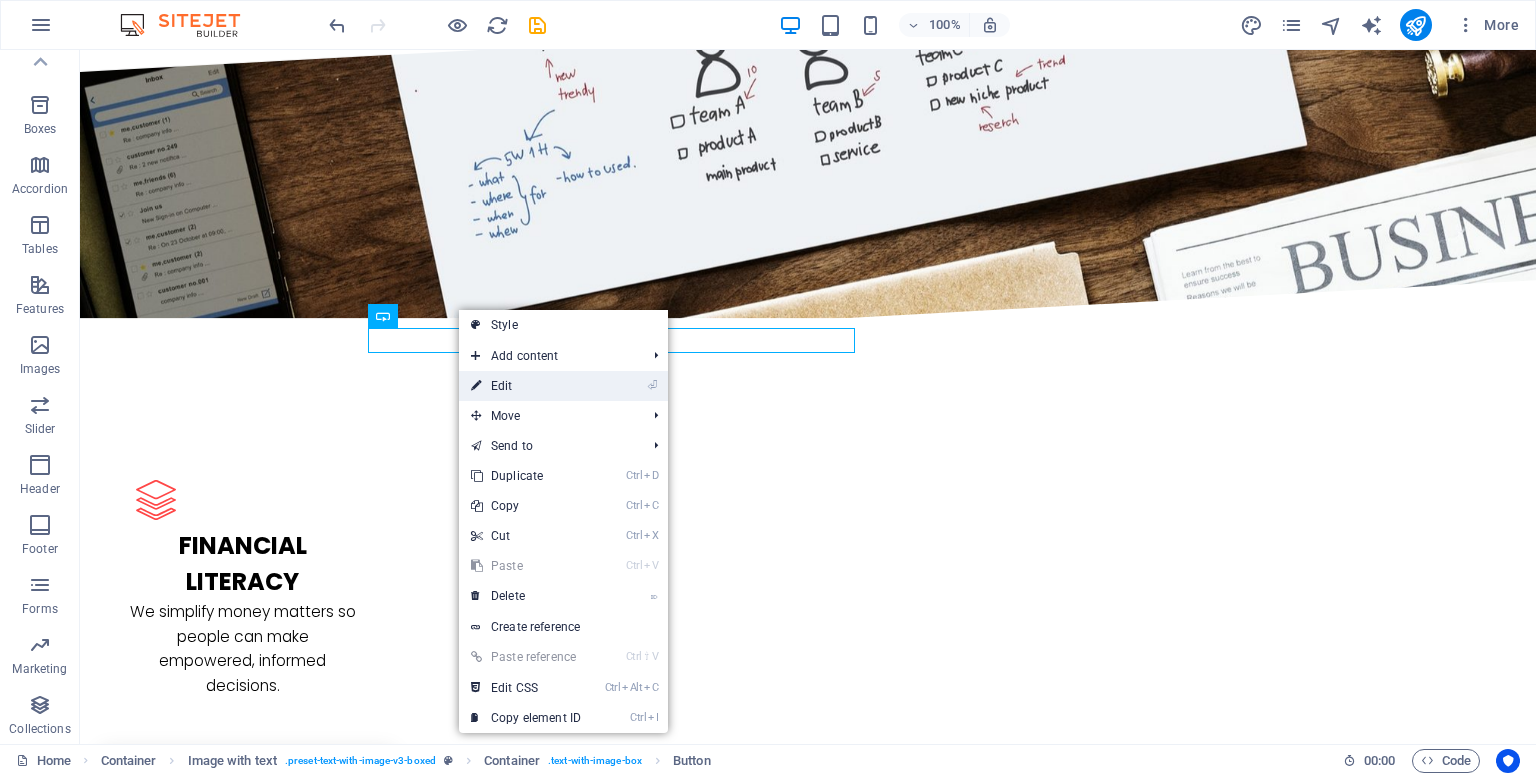 click on "⏎  Edit" at bounding box center (563, 386) 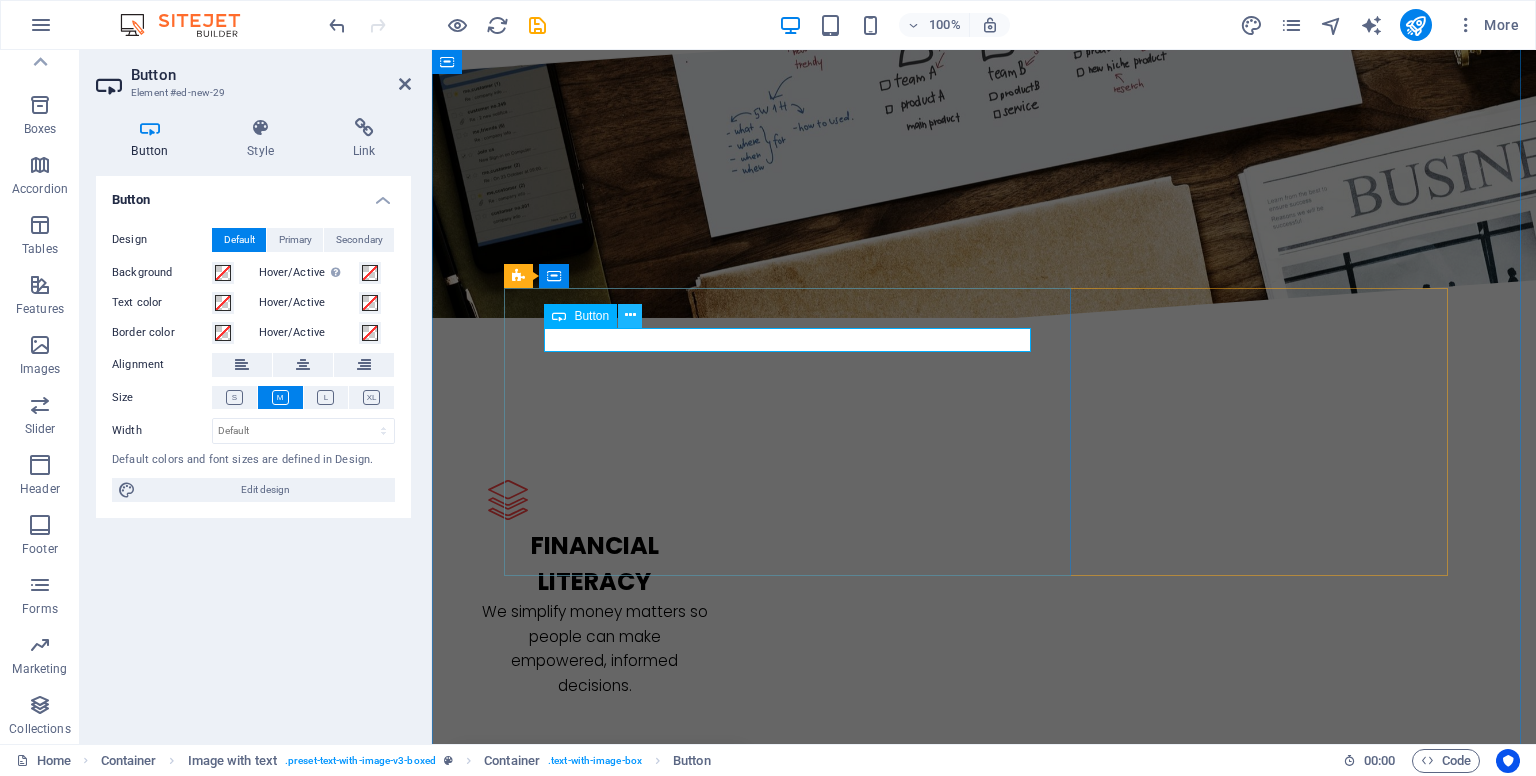 click at bounding box center (630, 315) 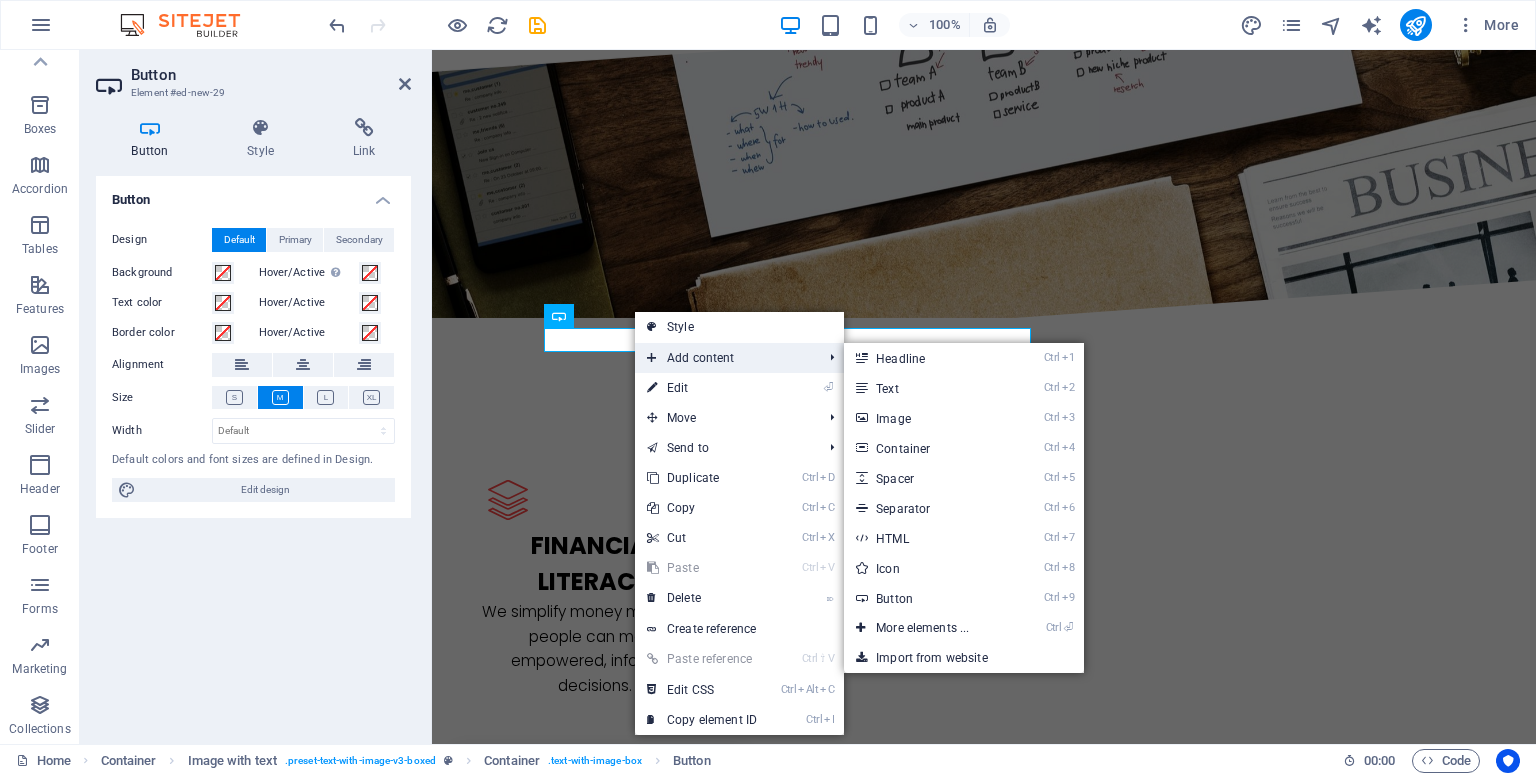 click on "Add content" at bounding box center [724, 358] 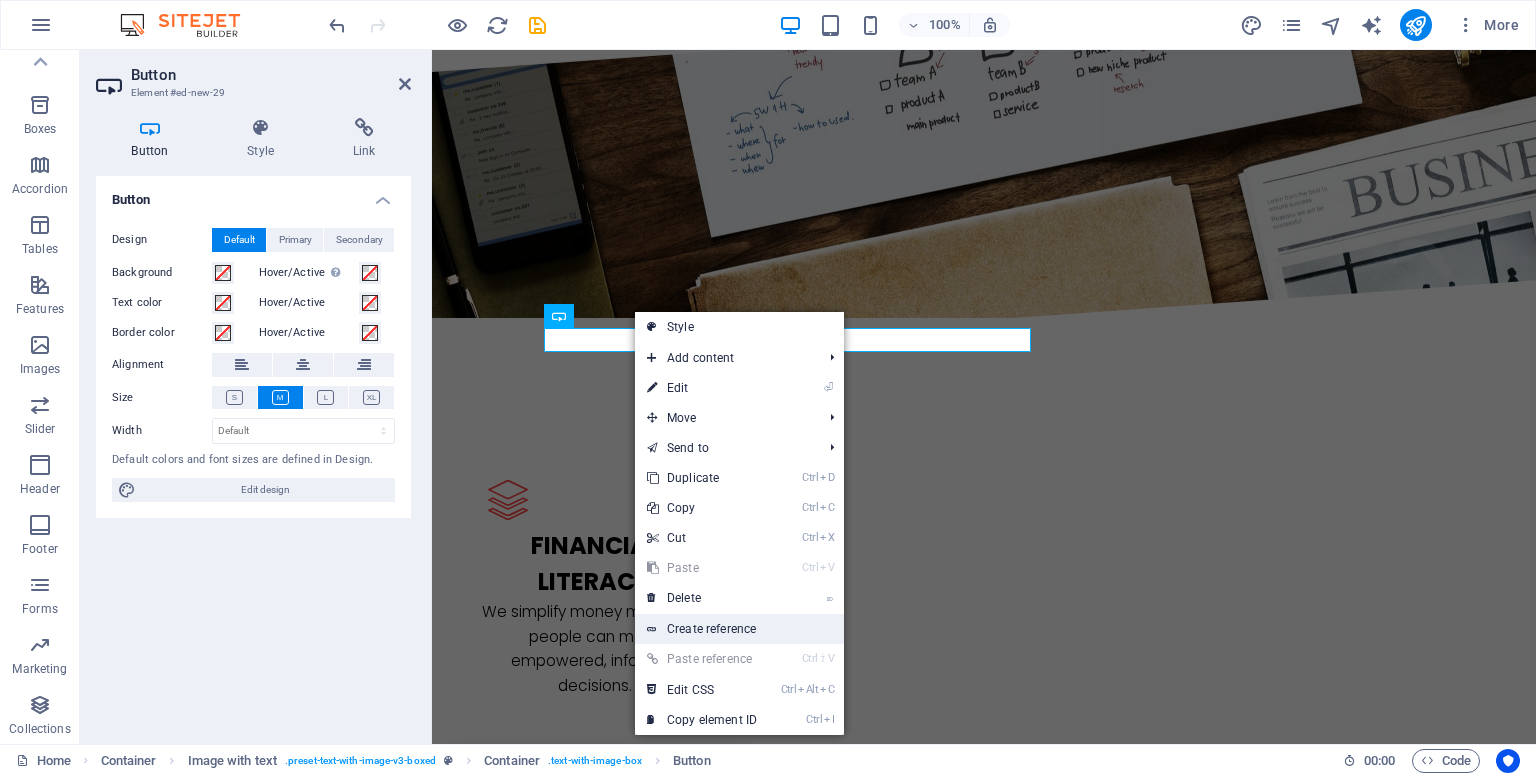 click on "Create reference" at bounding box center [739, 629] 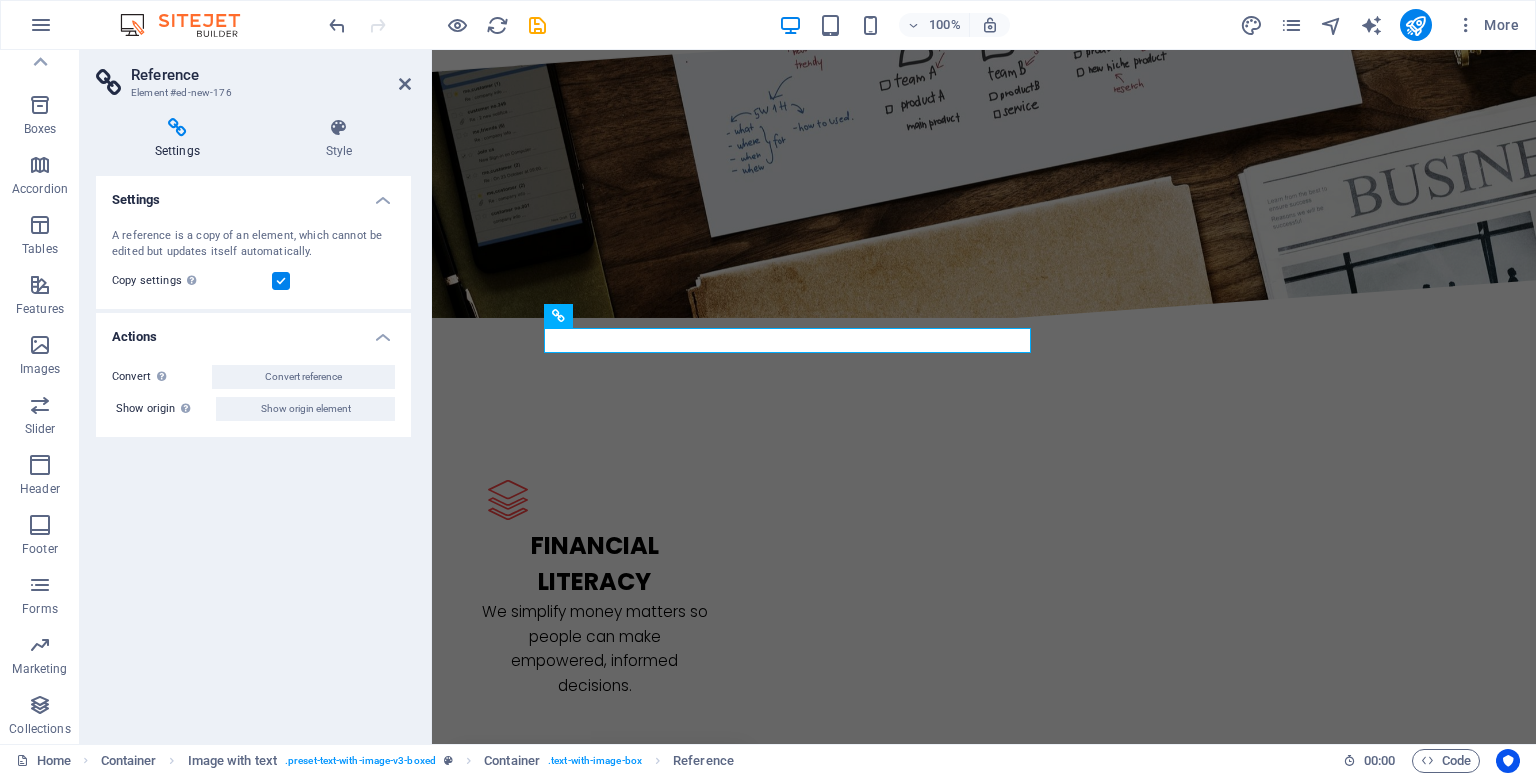 click on "Settings A reference is a copy of an element, which cannot be edited but updates itself automatically.  Copy settings Use the same settings (flex, animation, position, style) as for the reference target element Actions Convert Convert the reference into a separate element. All subsequent changes made won't affect the initially referenced element. Convert reference Show origin Jump to the referenced element. If the referenced element is on another page, it will be opened in a new tab. Show origin element" at bounding box center (253, 452) 